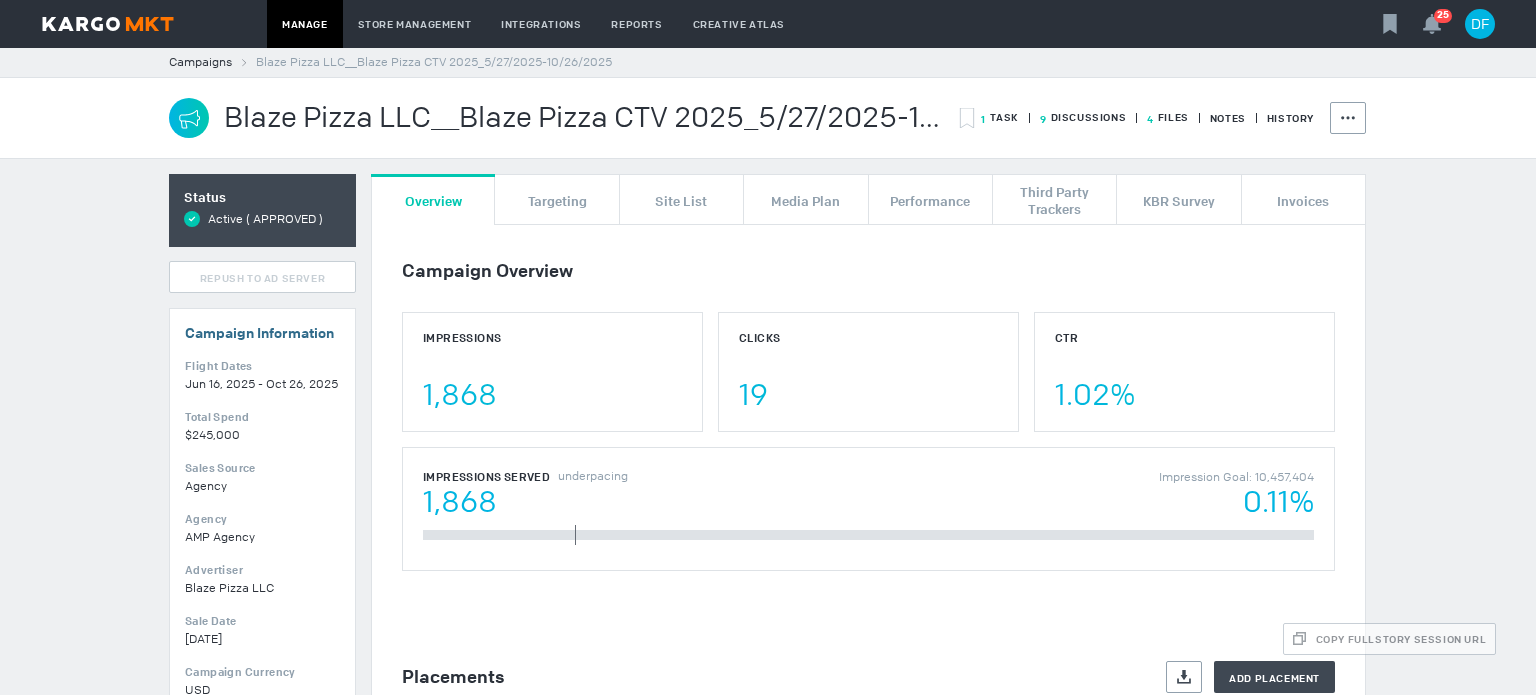 scroll, scrollTop: 0, scrollLeft: 0, axis: both 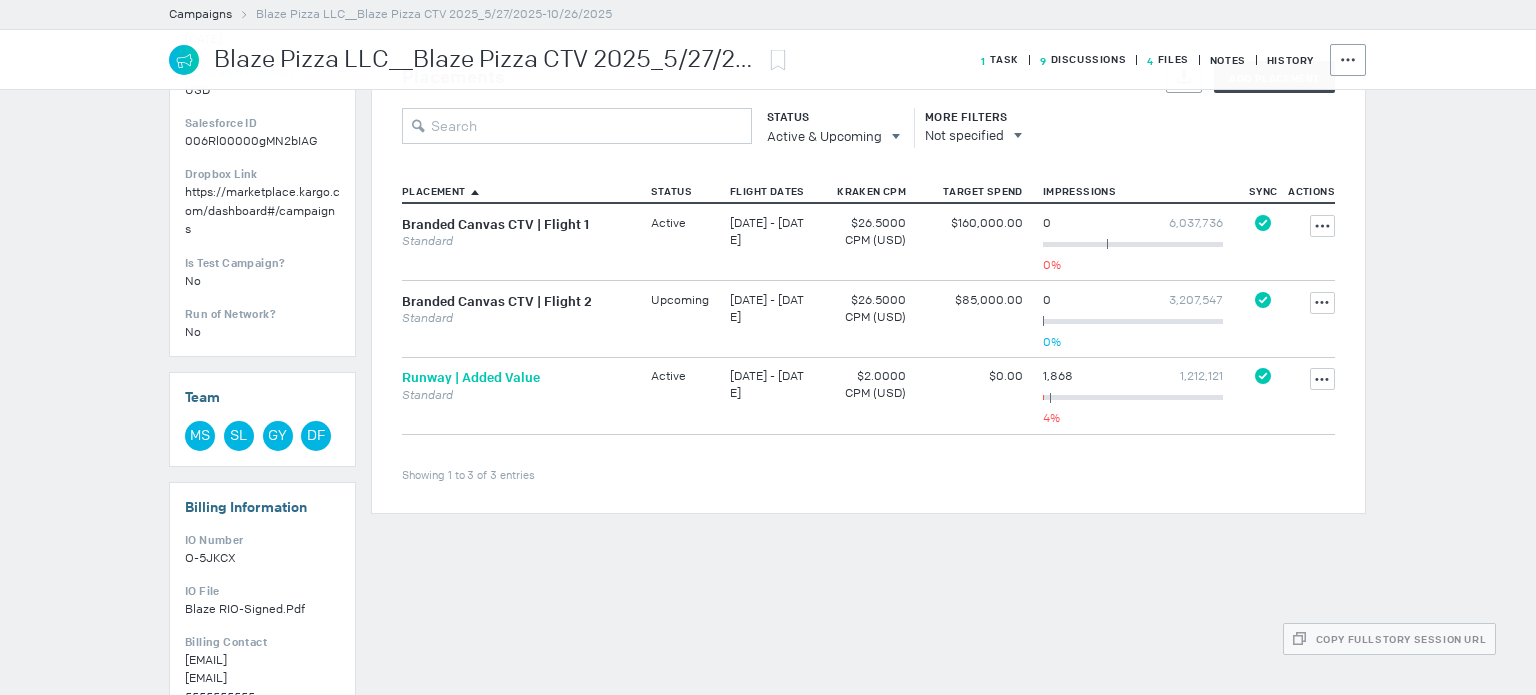 click on "Runway | Added Value" at bounding box center [471, 378] 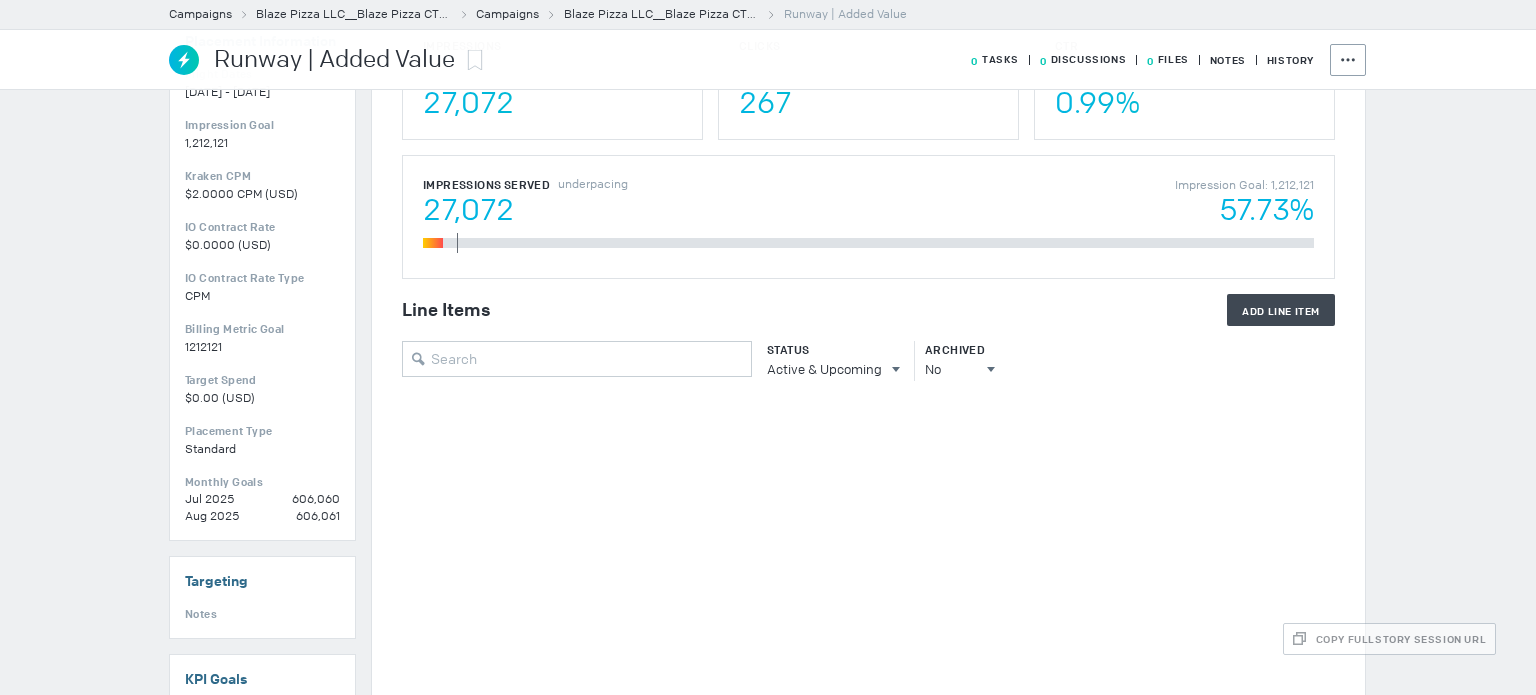 scroll, scrollTop: 472, scrollLeft: 0, axis: vertical 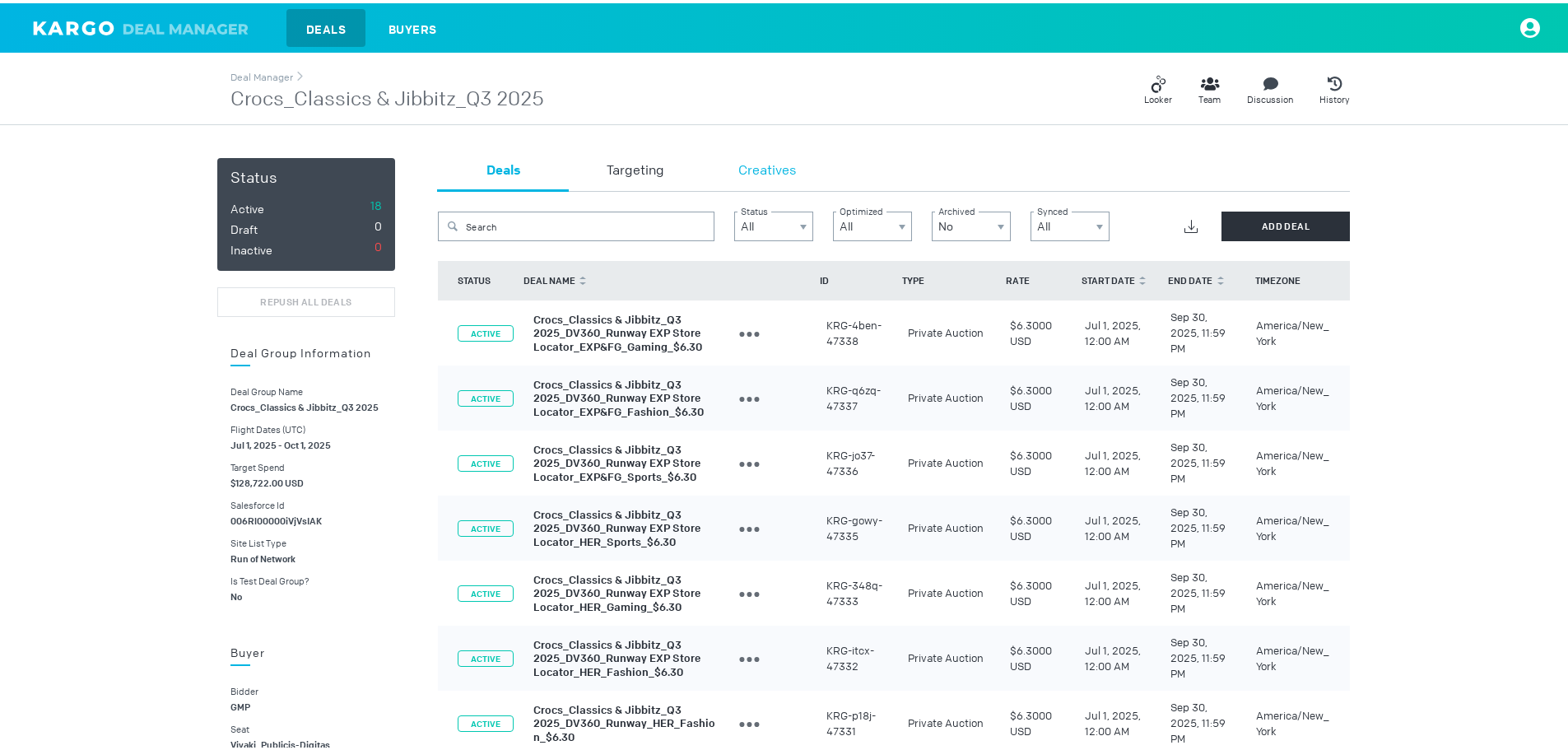 click on "Creatives" at bounding box center [767, 168] 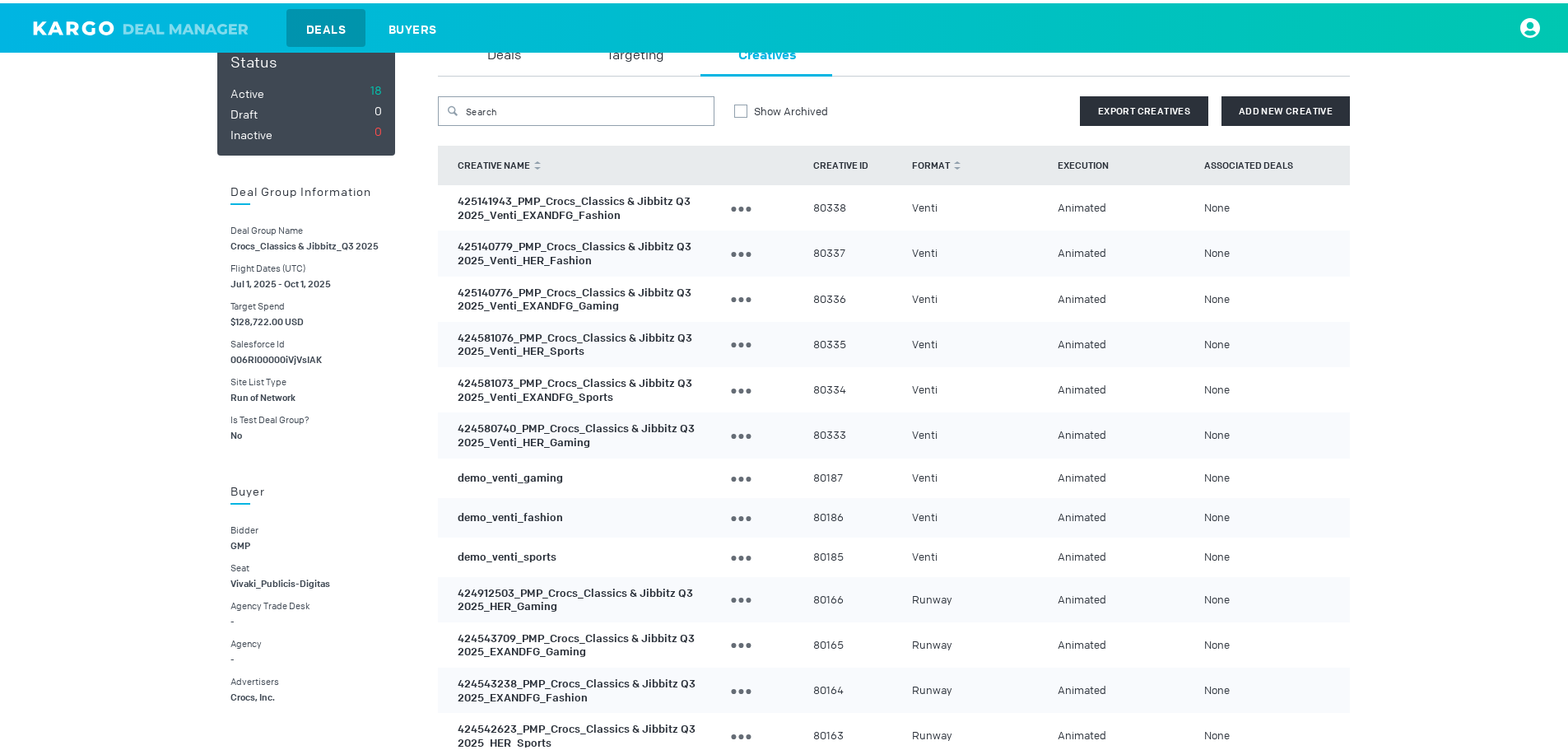 scroll, scrollTop: 165, scrollLeft: 0, axis: vertical 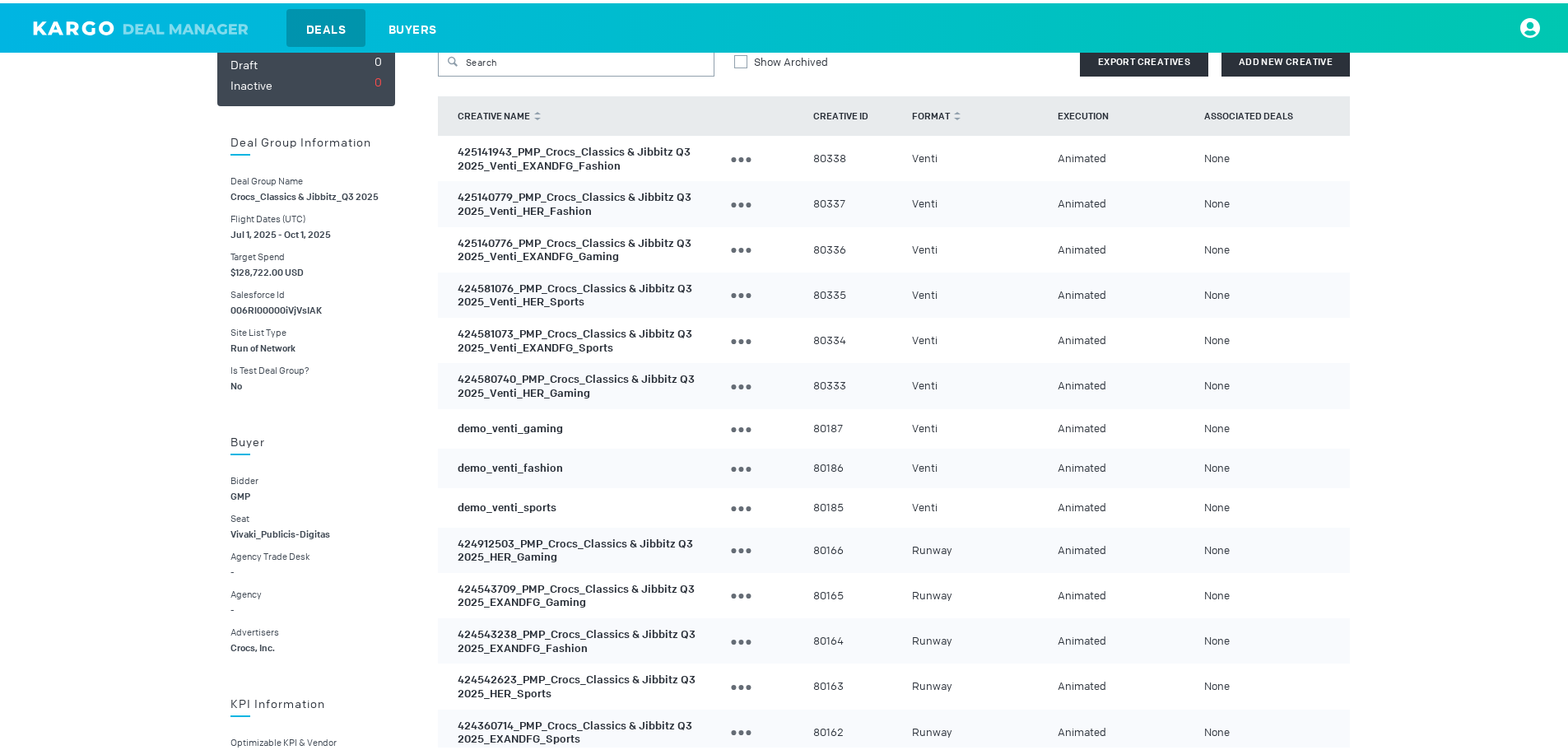 click on "425141943_PMP_Crocs_Classics & Jibbitz Q3 2025_Venti_EXANDFG_Fashion" at bounding box center (574, 156) 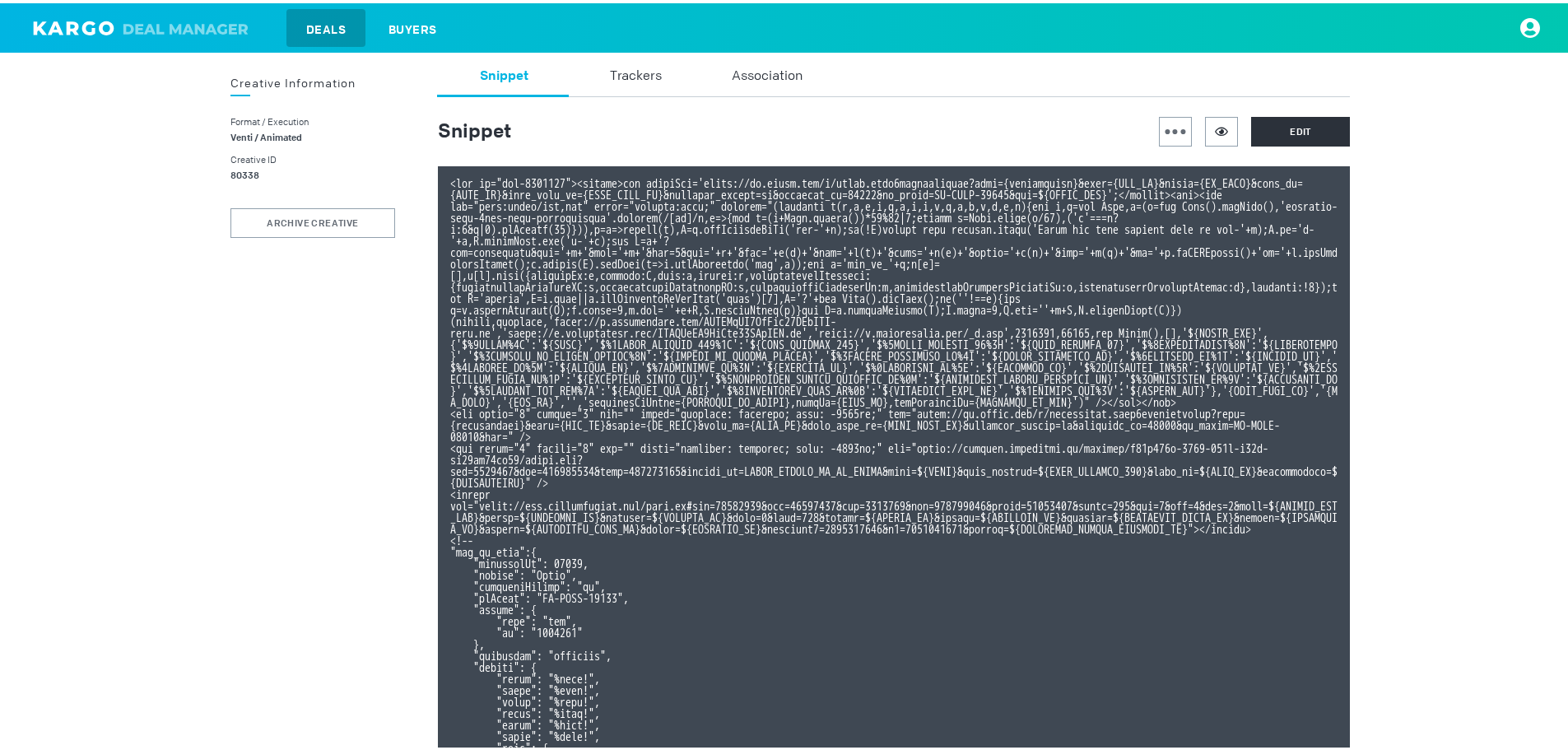 scroll, scrollTop: 0, scrollLeft: 0, axis: both 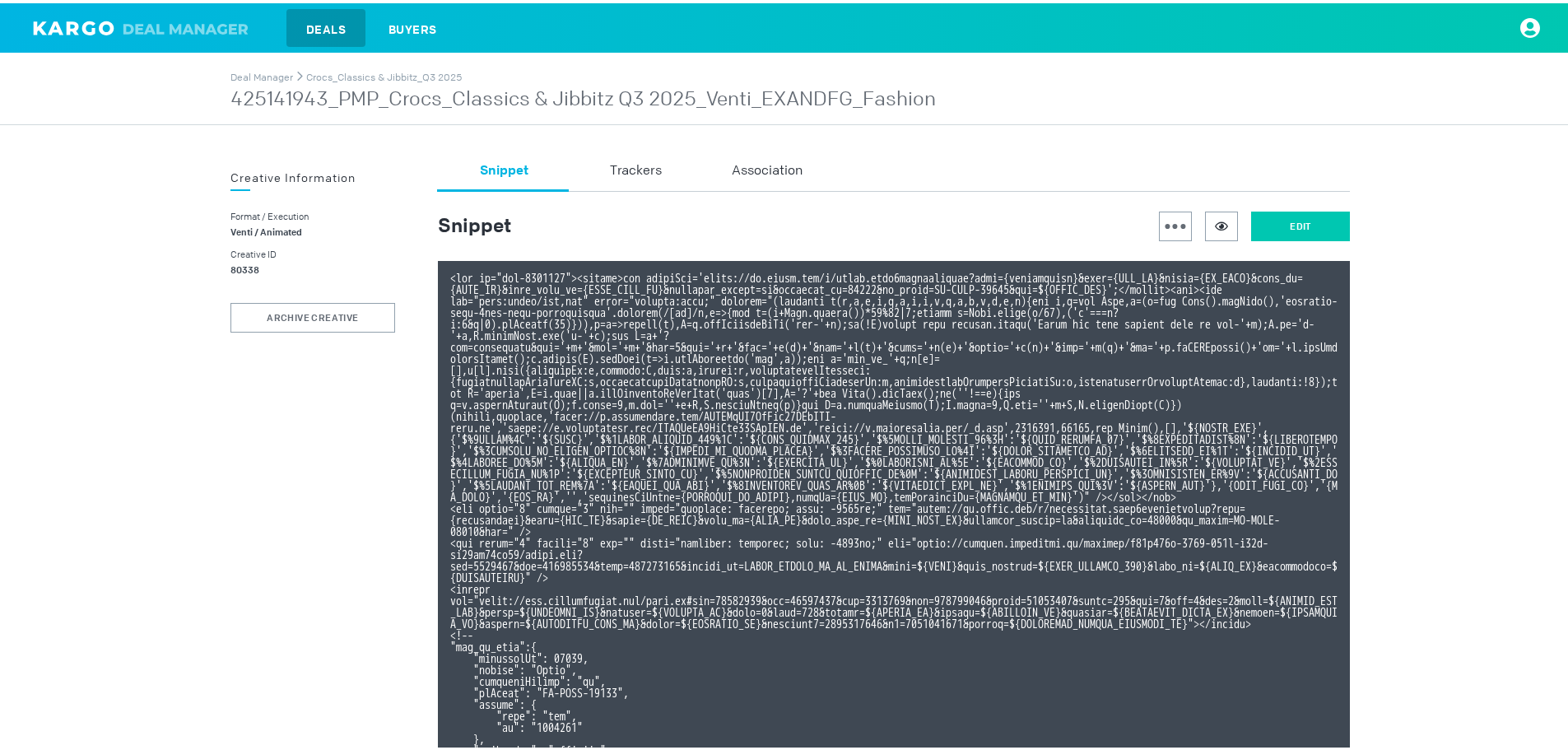 click on "Edit" at bounding box center [1300, 223] 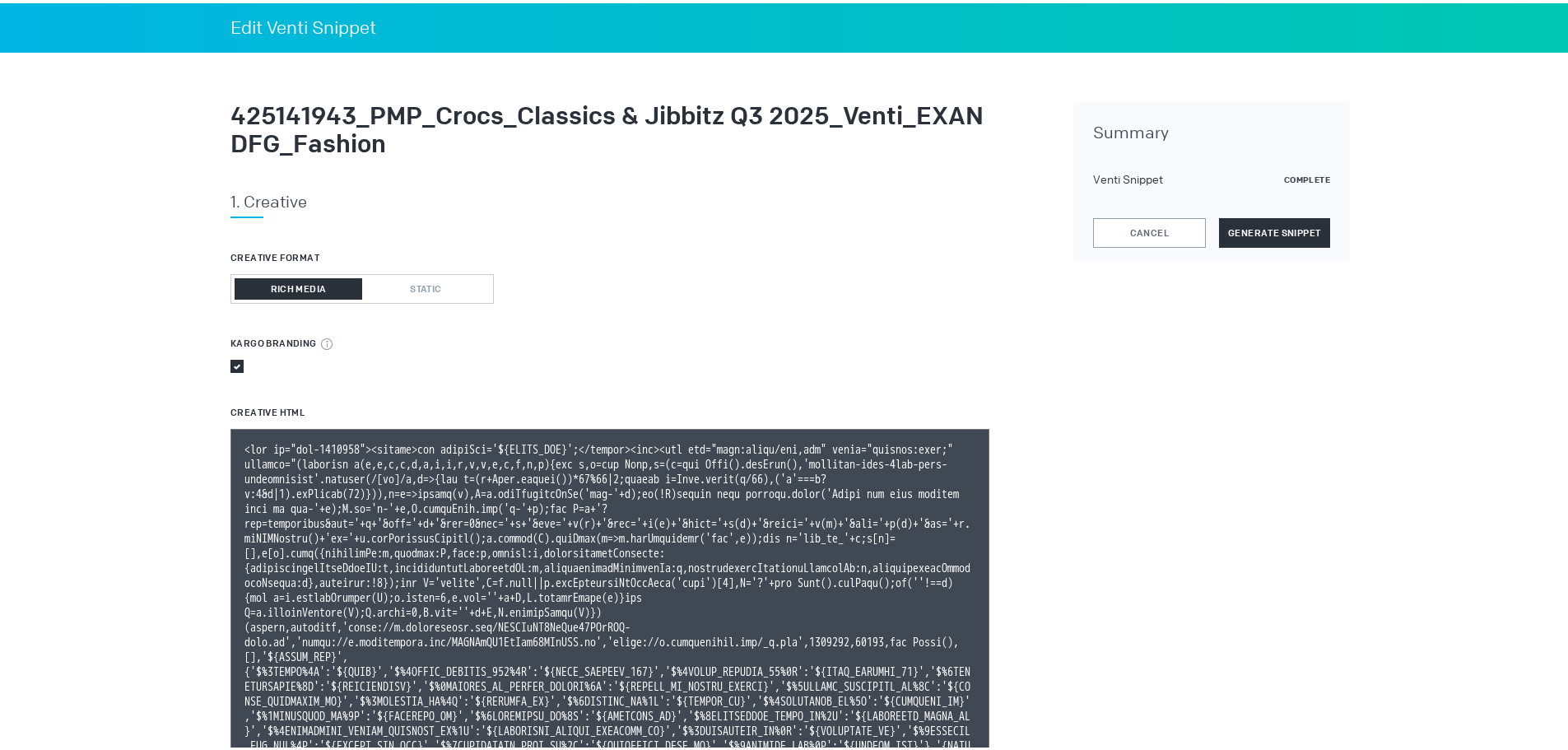 scroll, scrollTop: 576, scrollLeft: 0, axis: vertical 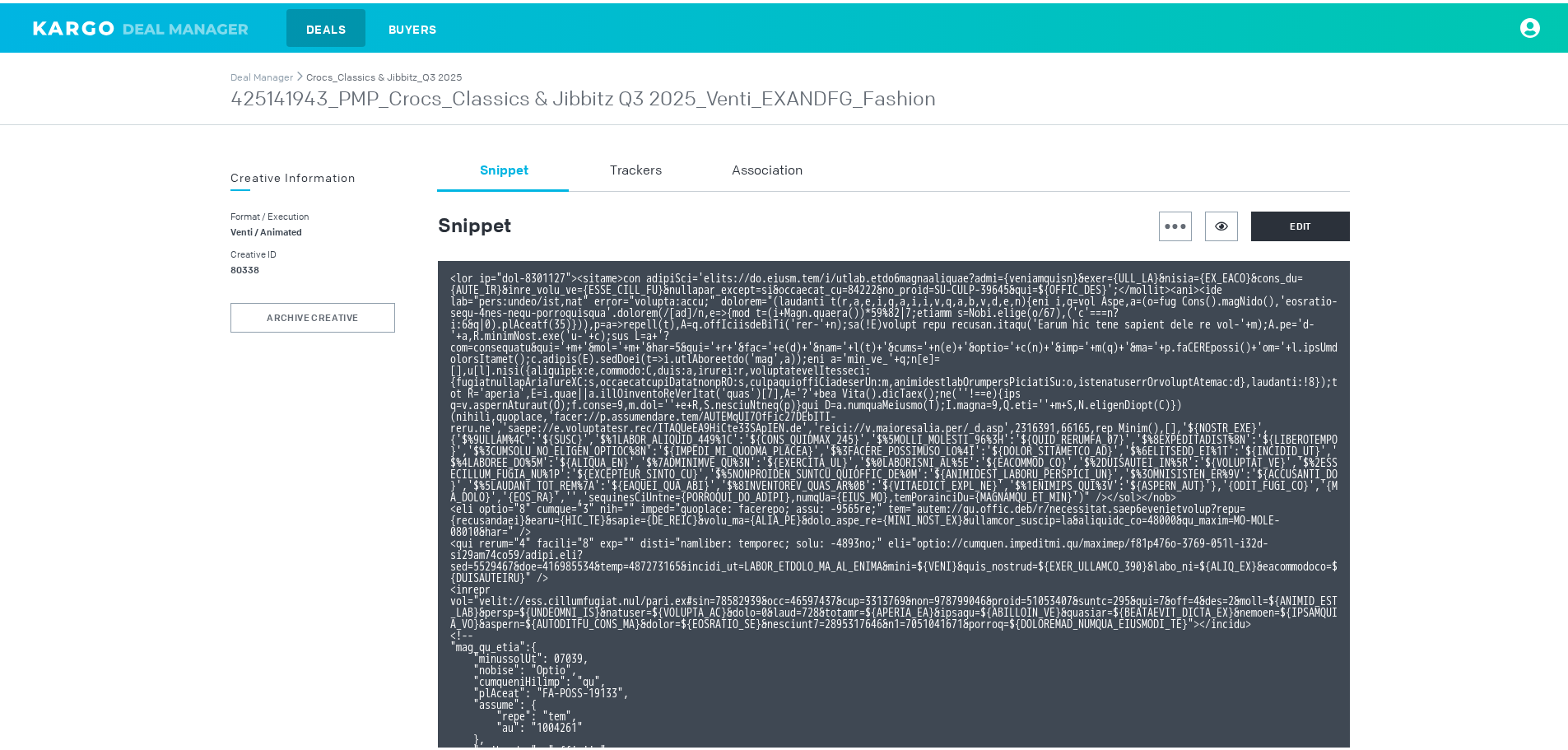 click on "Crocs_Classics & Jibbitz_Q3 2025" at bounding box center [384, 74] 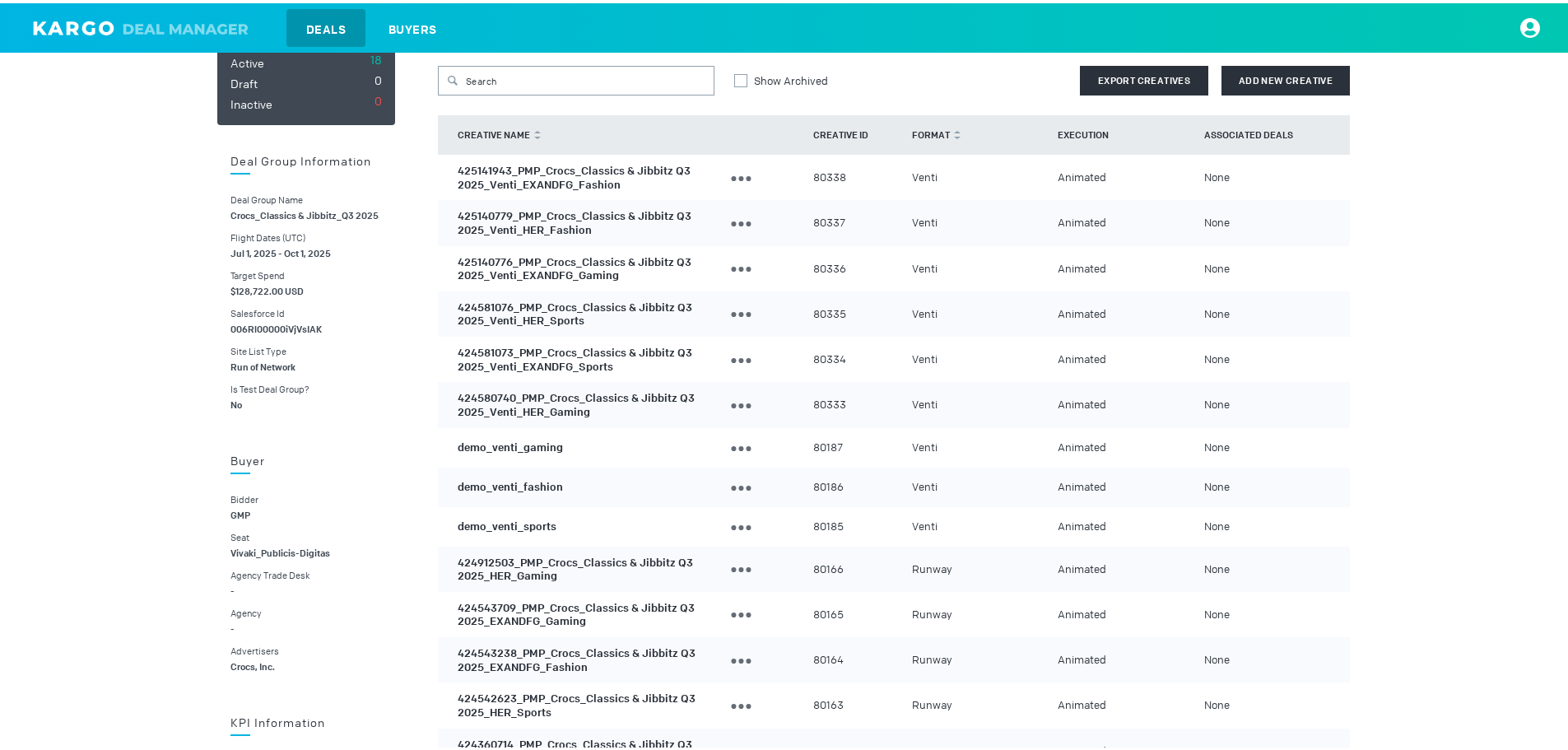 scroll, scrollTop: 0, scrollLeft: 0, axis: both 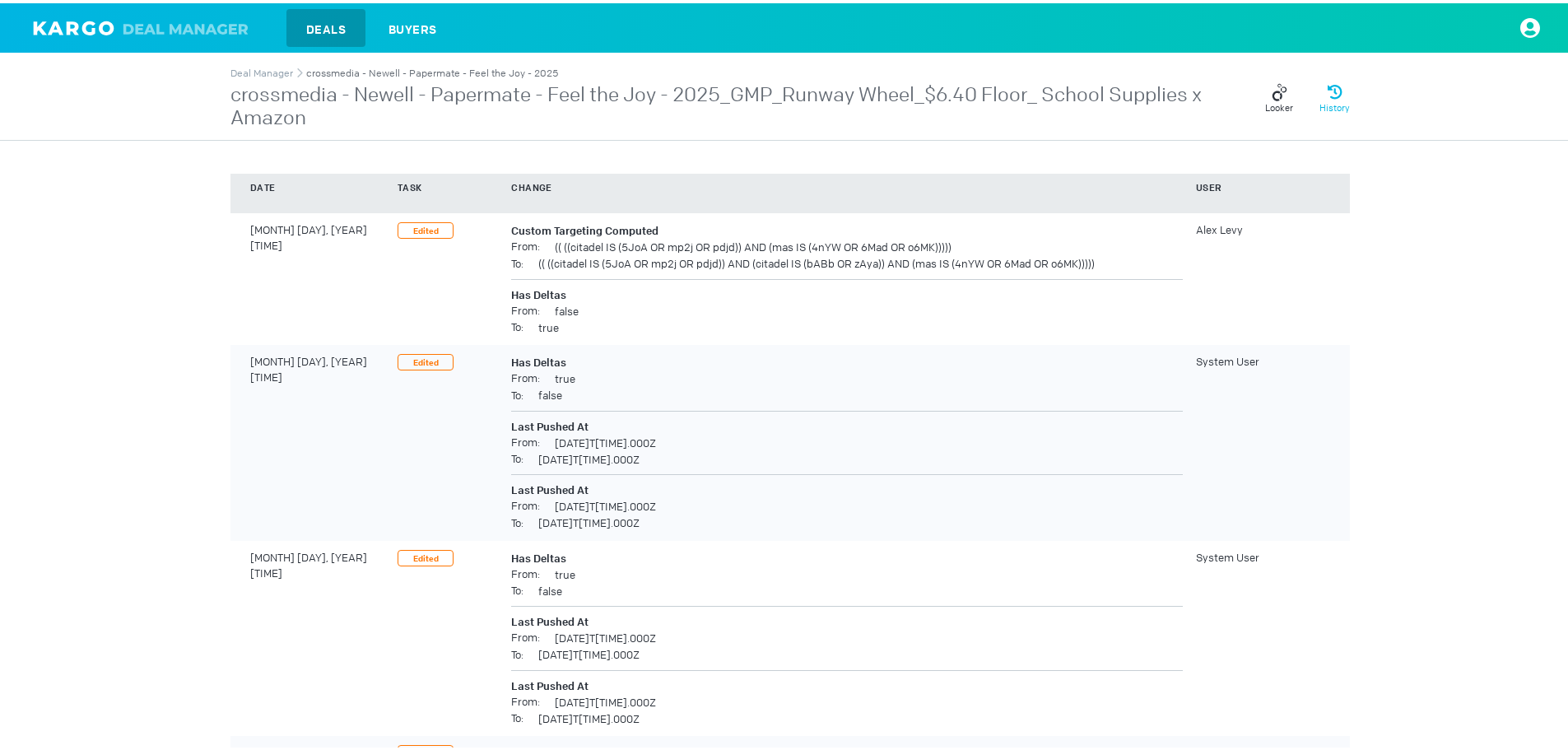 click on "crossmedia - Newell - Papermate - Feel the Joy - 2025" at bounding box center (432, 70) 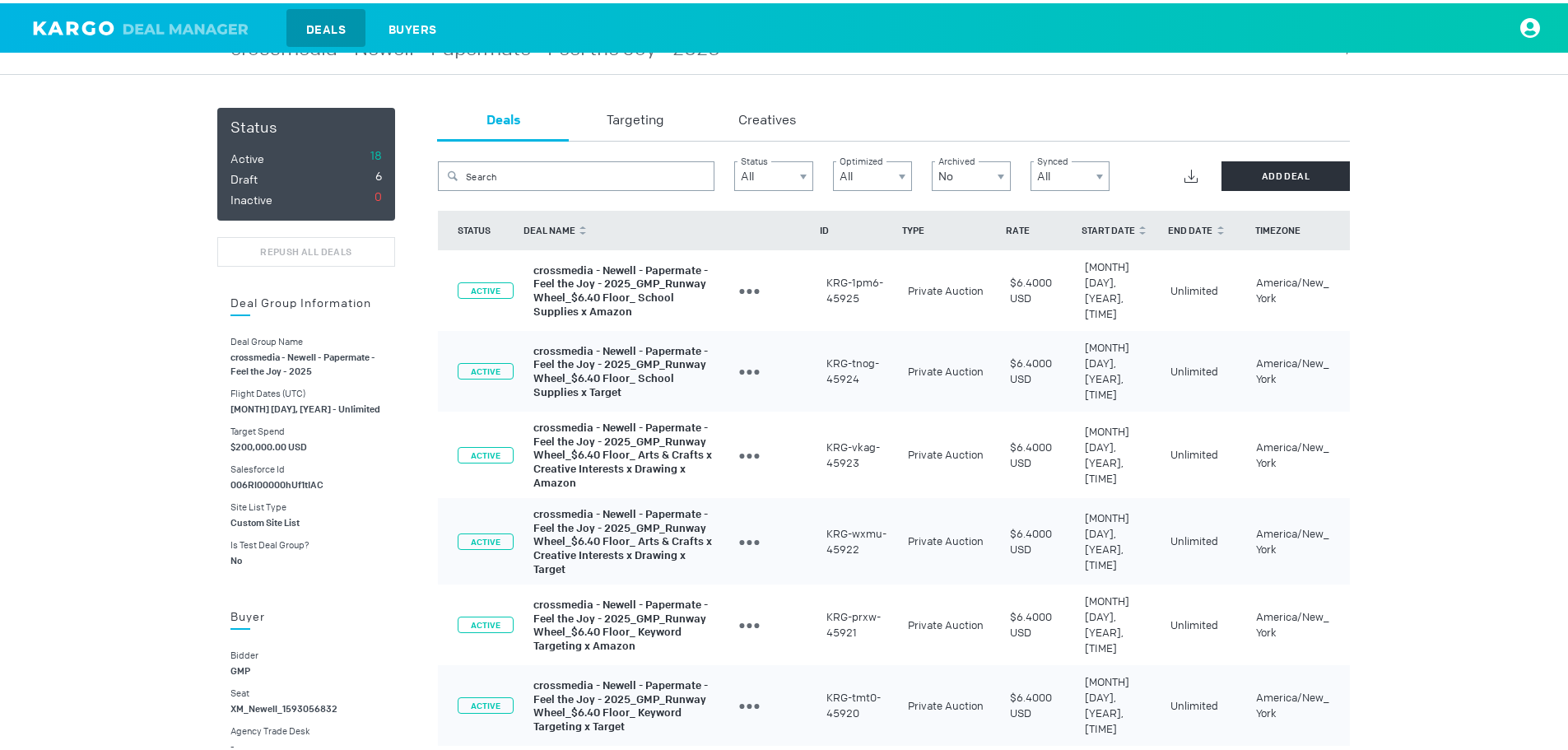 scroll, scrollTop: 0, scrollLeft: 0, axis: both 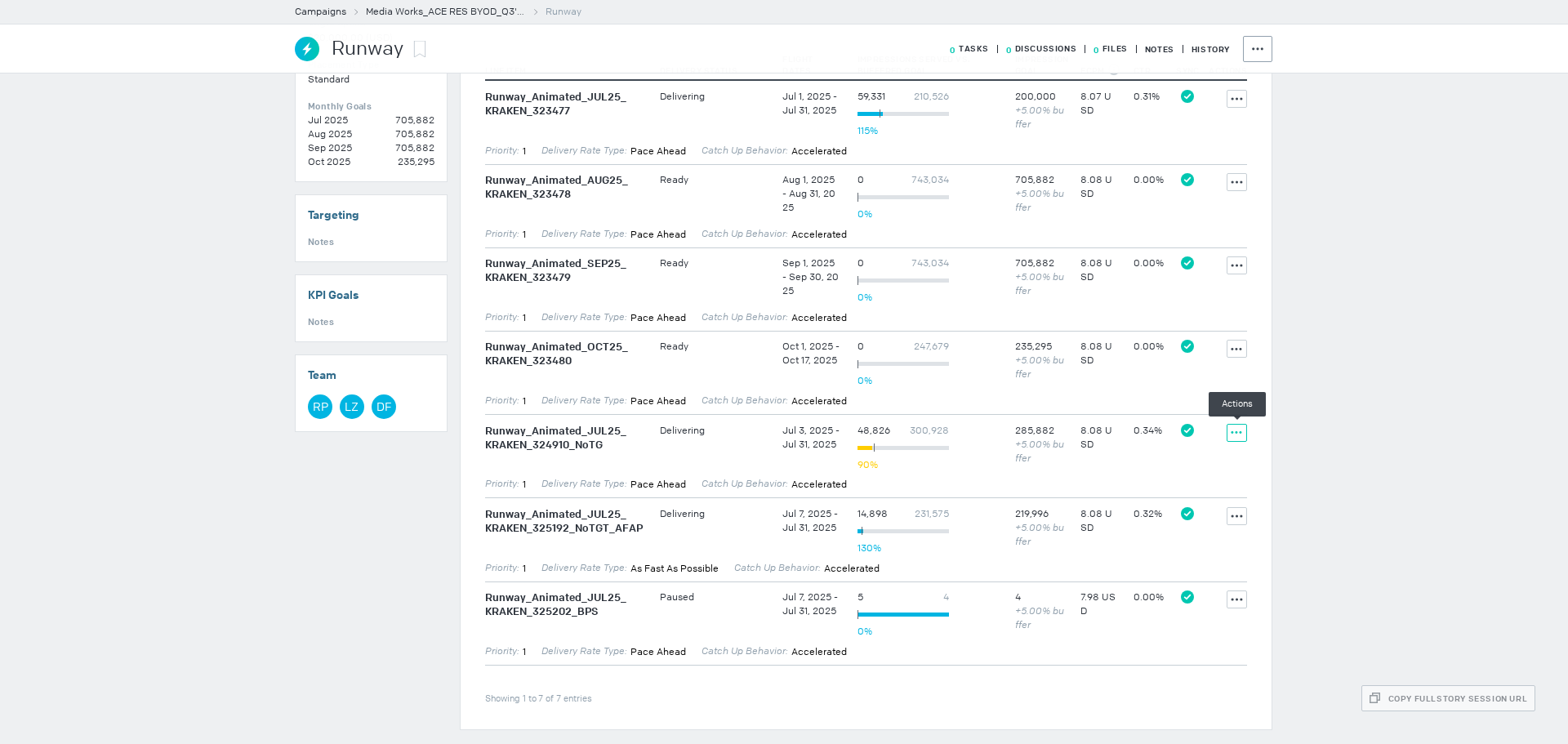 click at bounding box center [1236, 99] 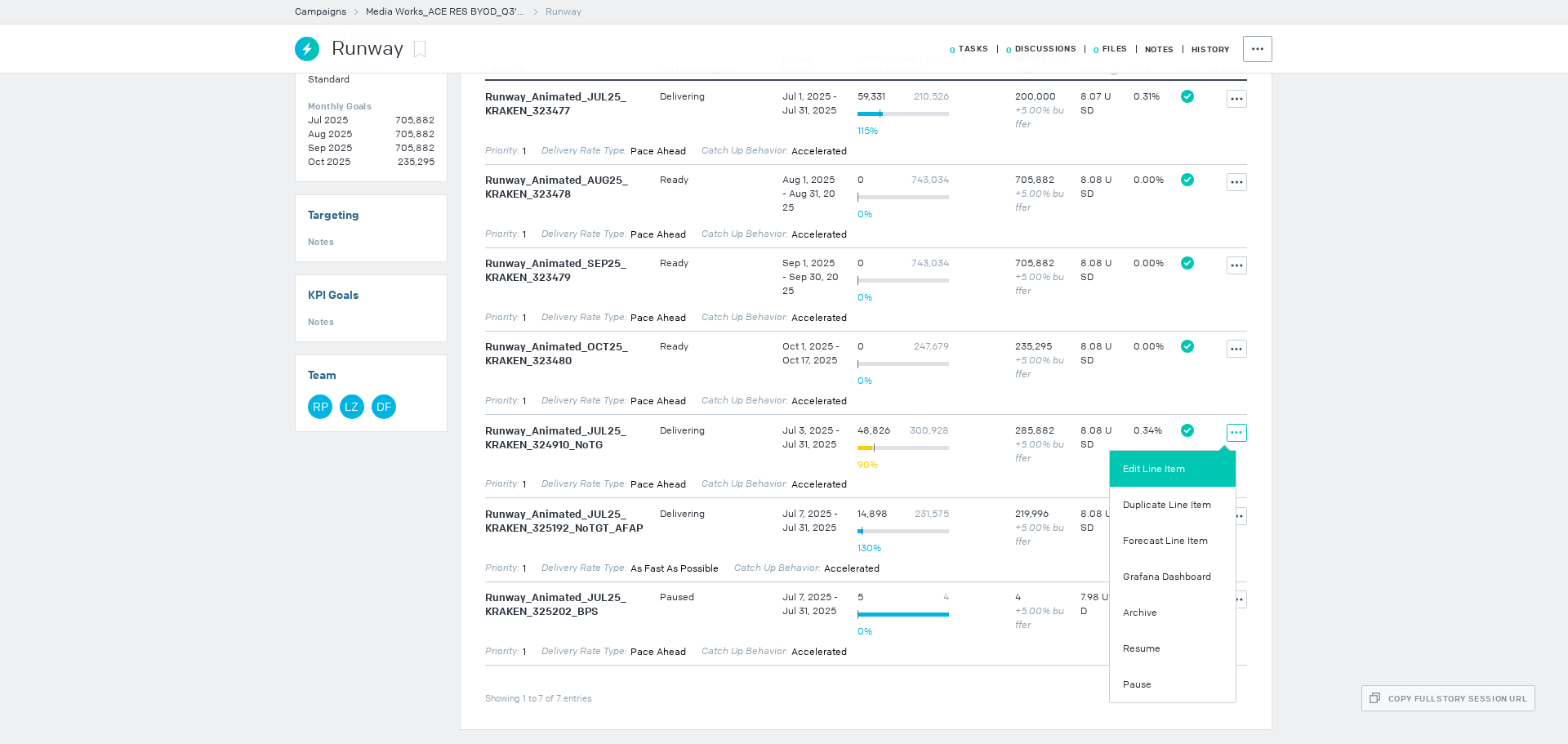 click on "Edit Line Item" at bounding box center [1173, 469] 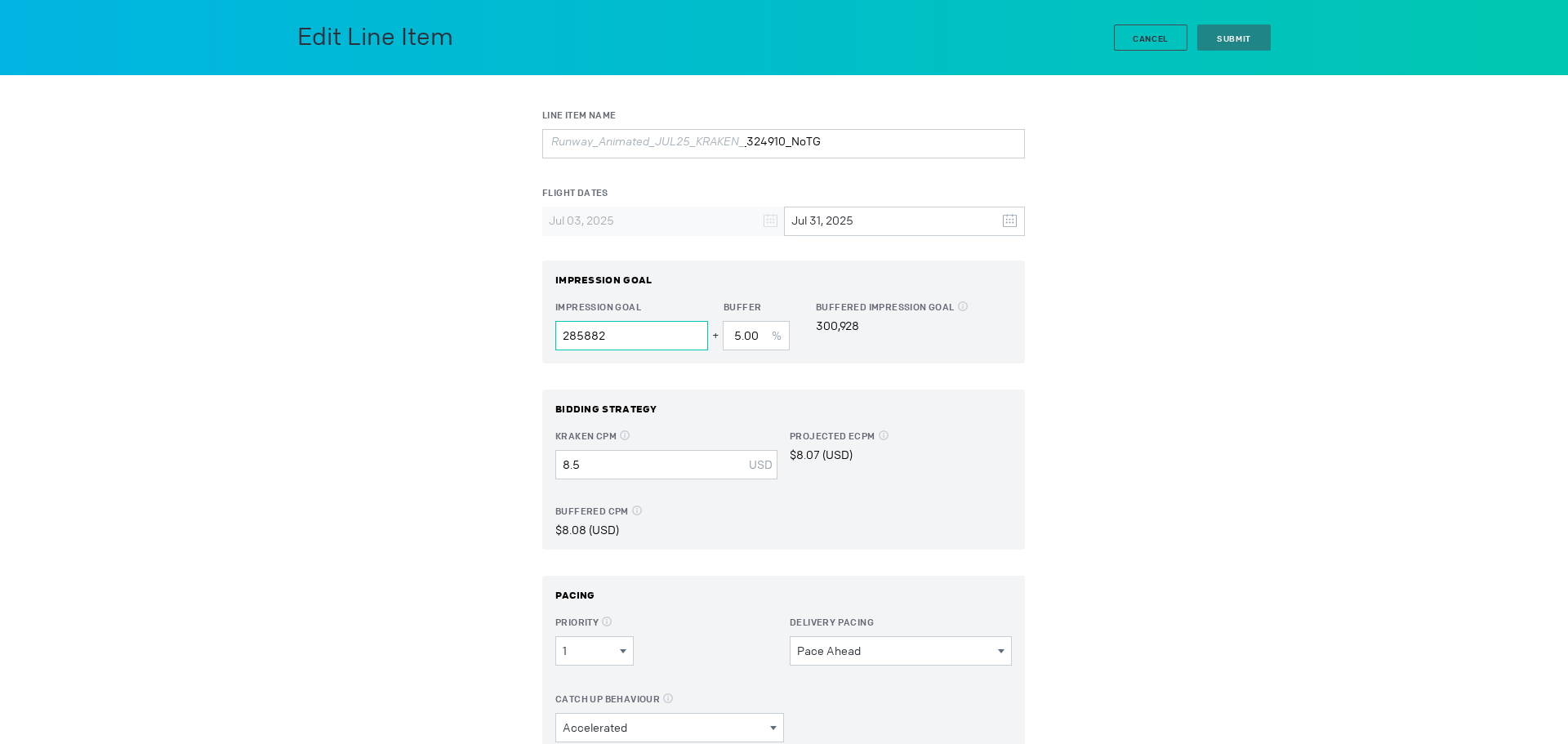 click on "285882" at bounding box center [631, 336] 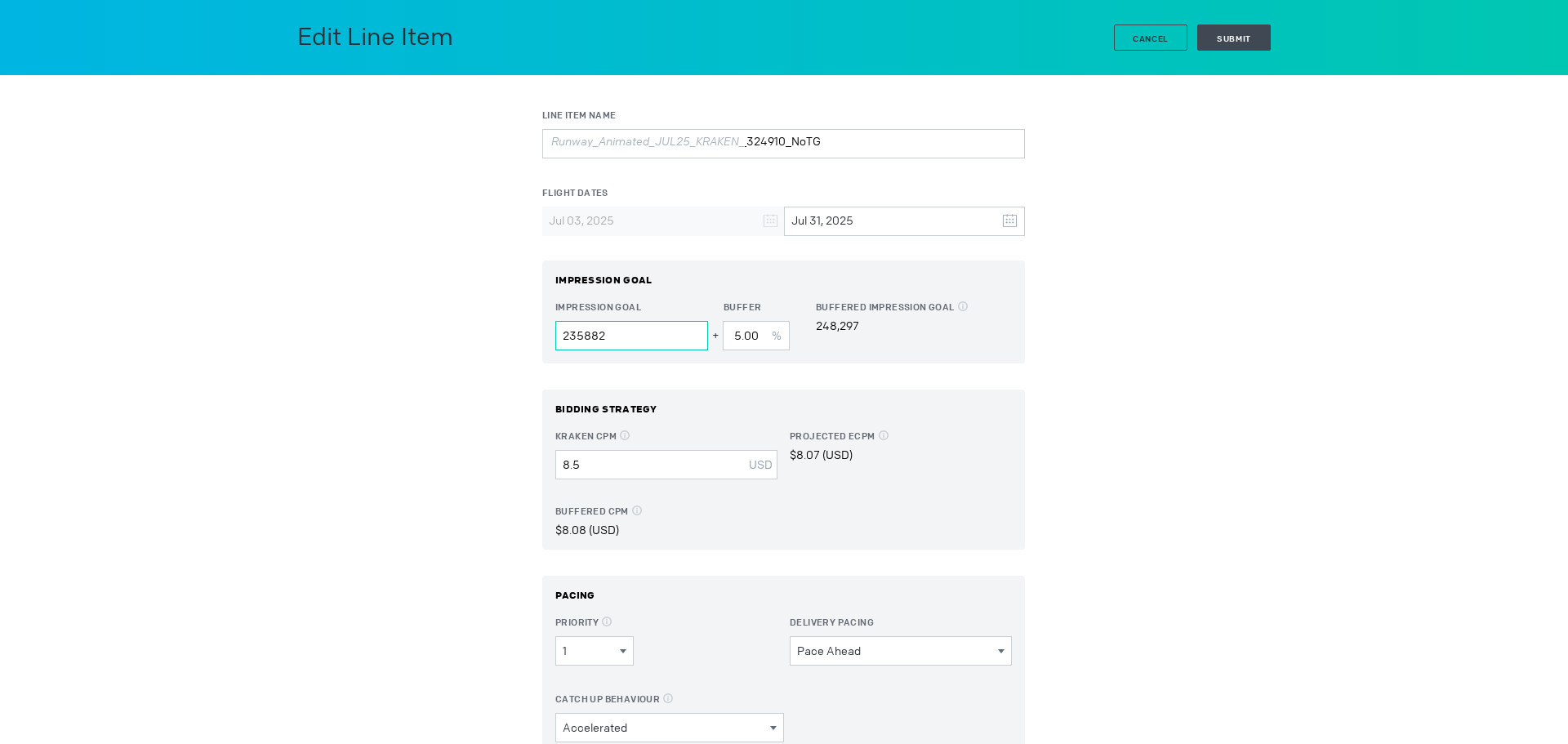type on "235882" 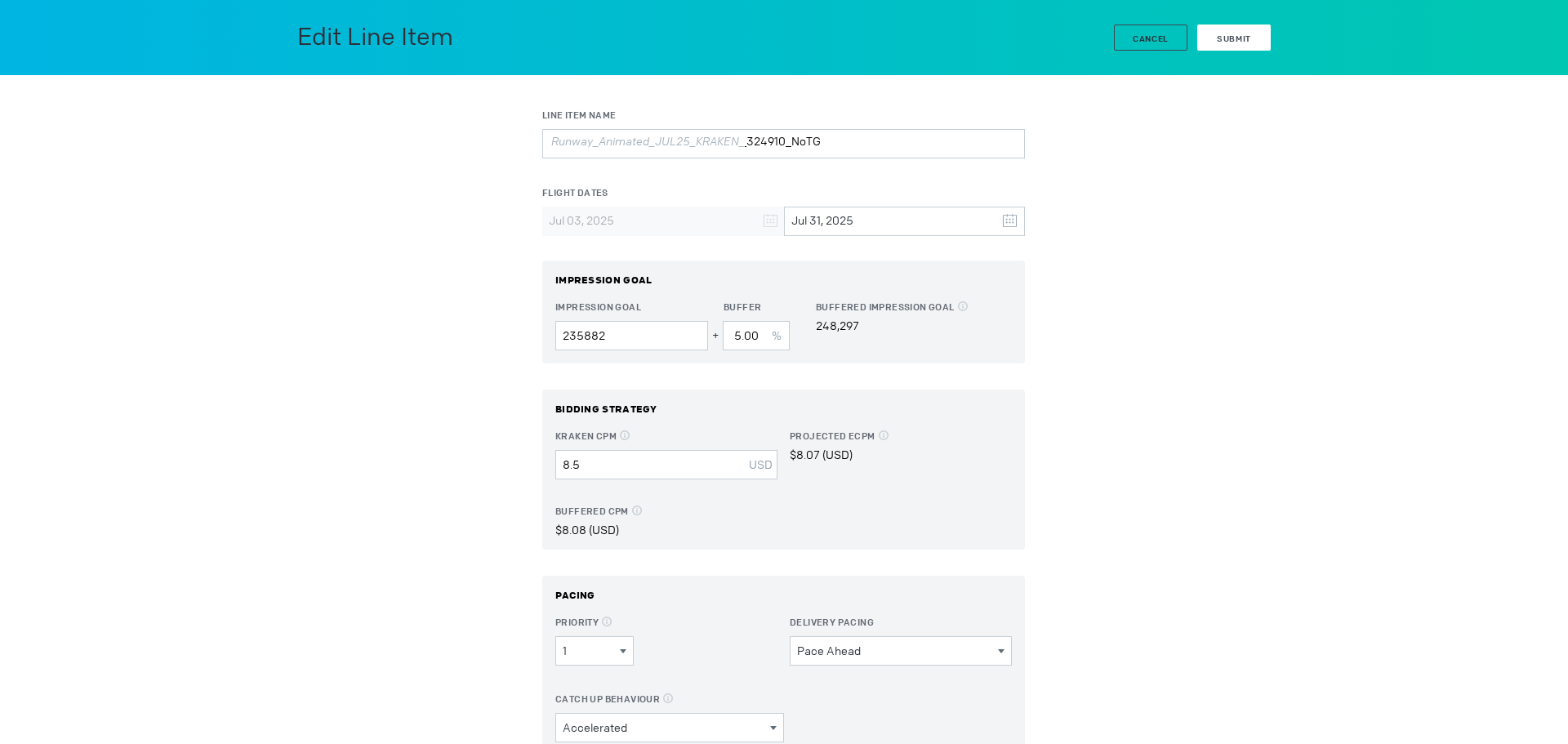 drag, startPoint x: 1233, startPoint y: 69, endPoint x: 1238, endPoint y: 37, distance: 32.3883 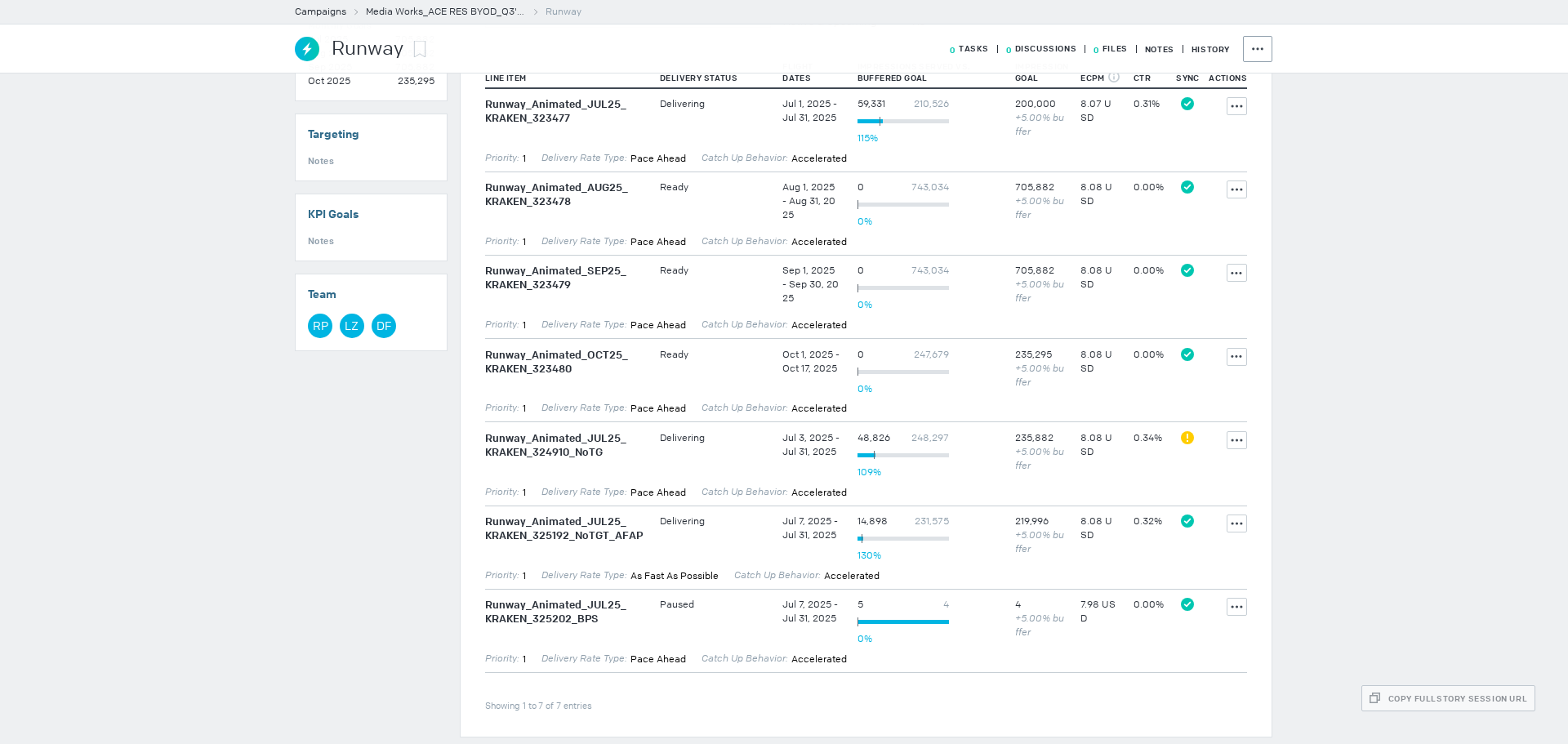 scroll, scrollTop: 614, scrollLeft: 0, axis: vertical 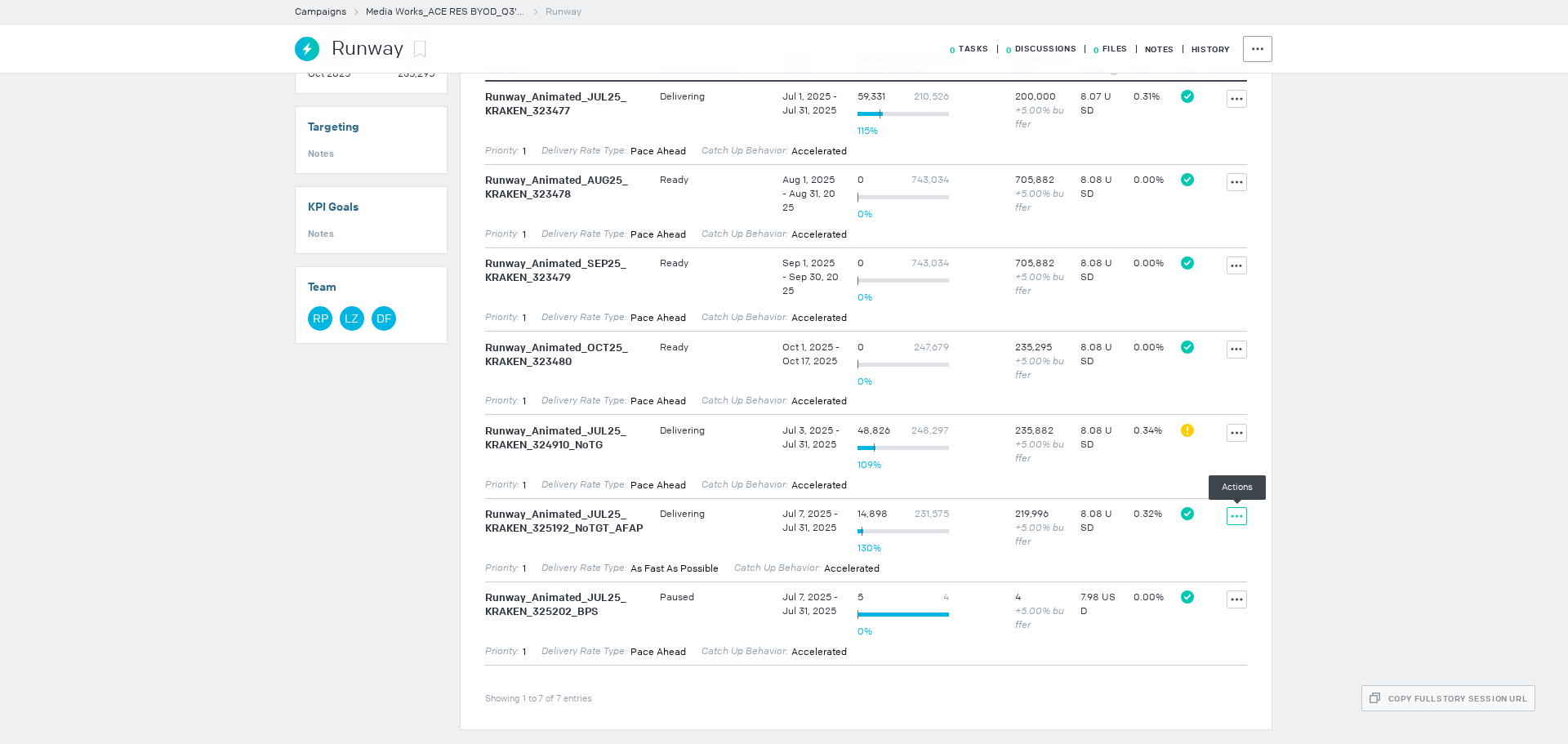 click on "Actions" at bounding box center [1236, 99] 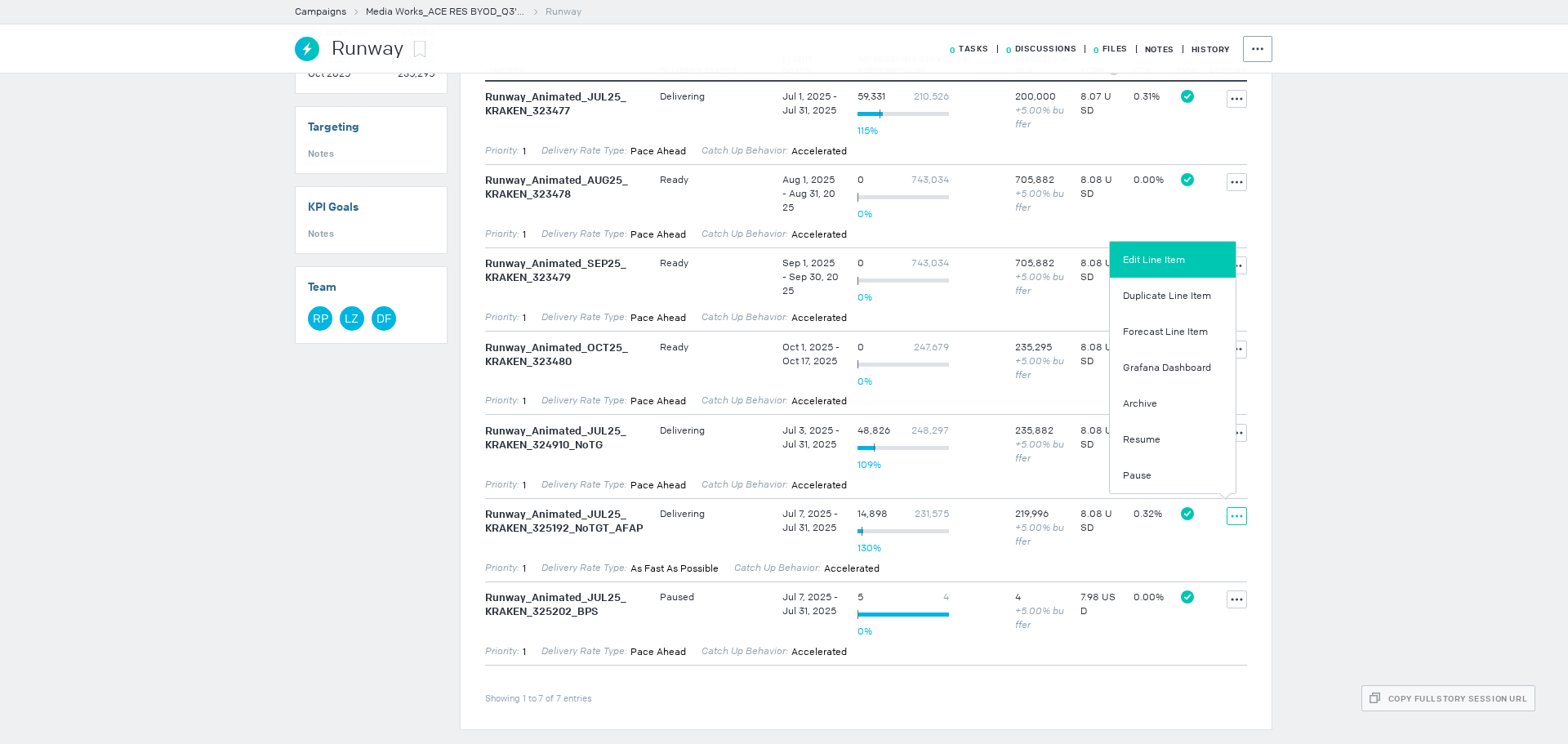 click on "Edit Line Item" at bounding box center (1173, 260) 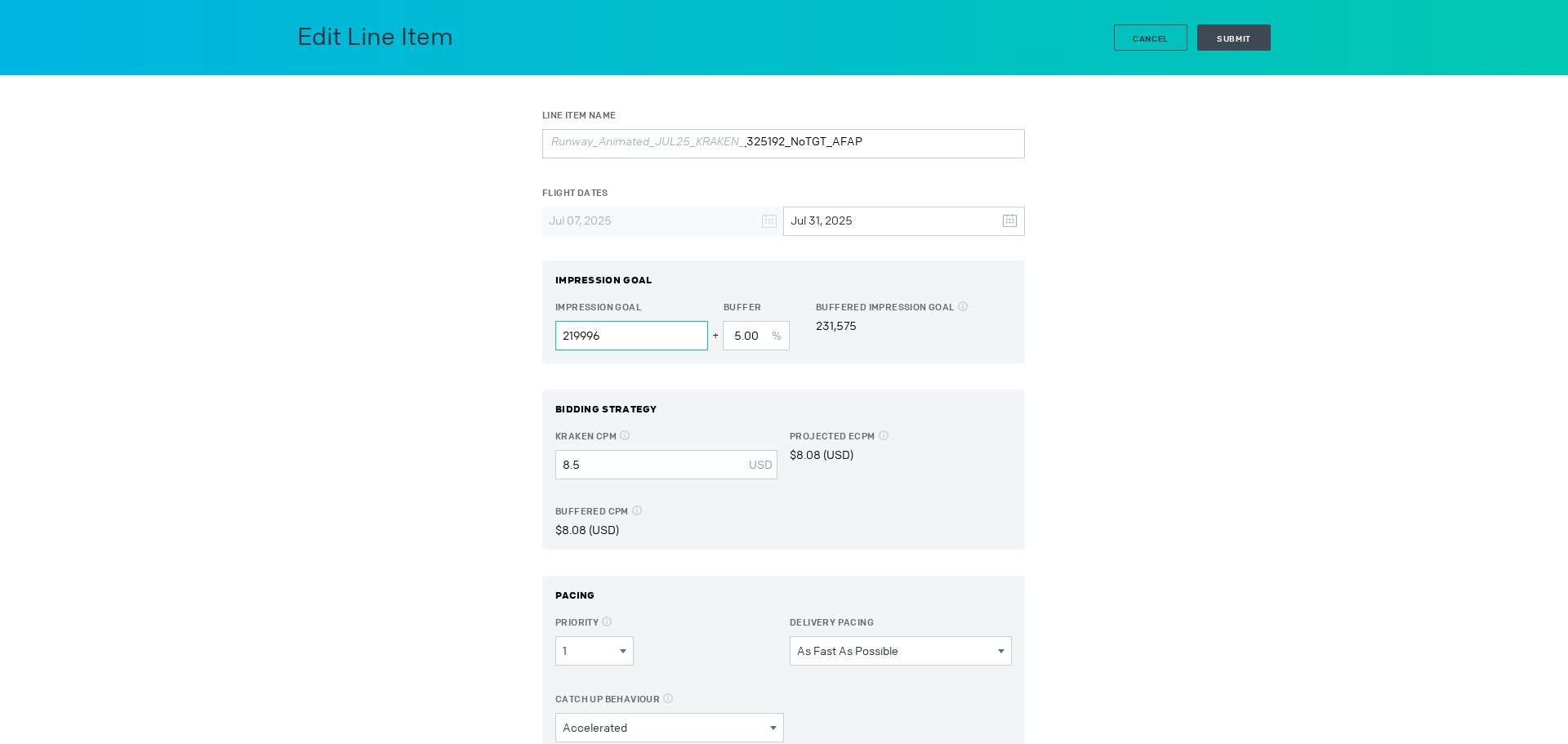 click on "219996" at bounding box center (631, 336) 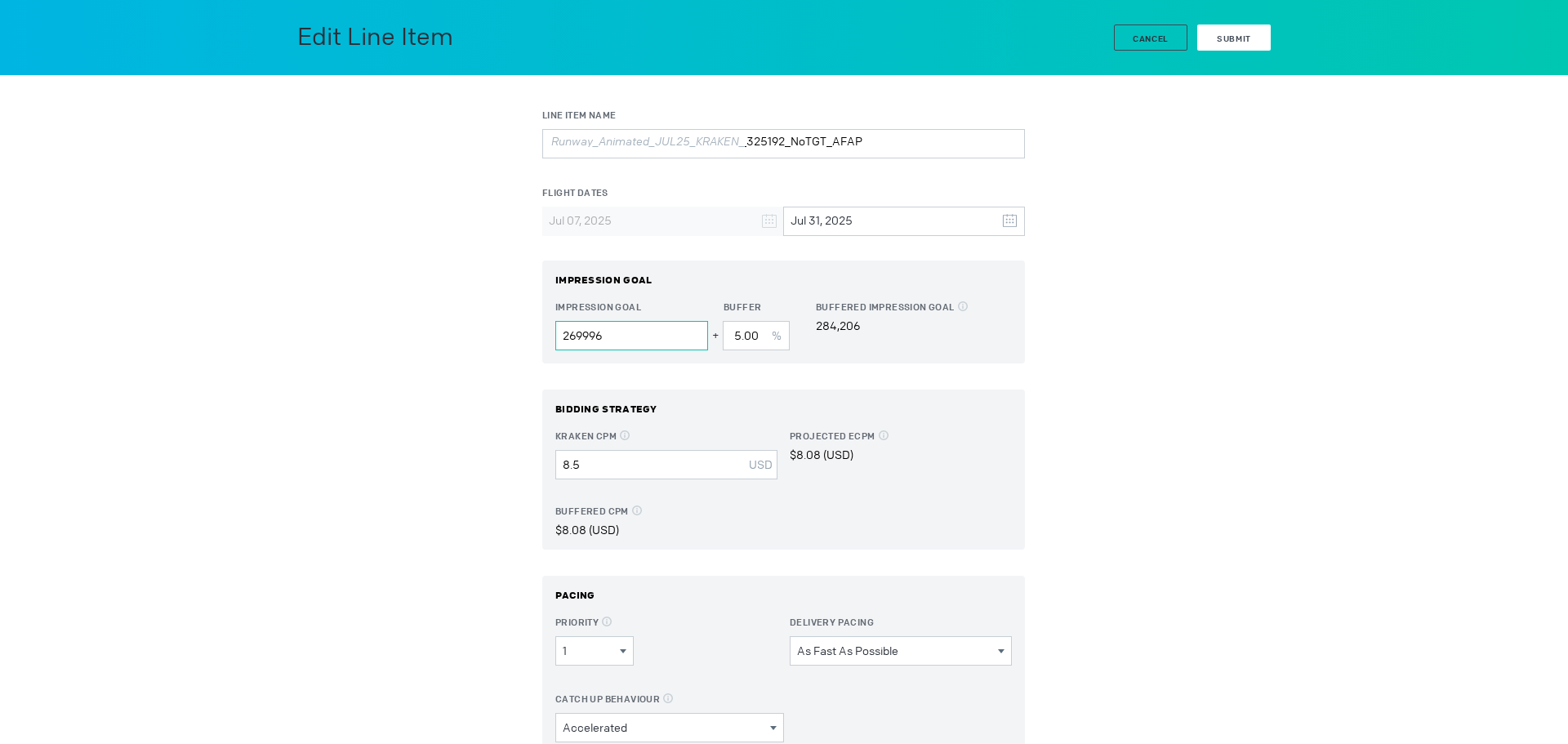 type on "269996" 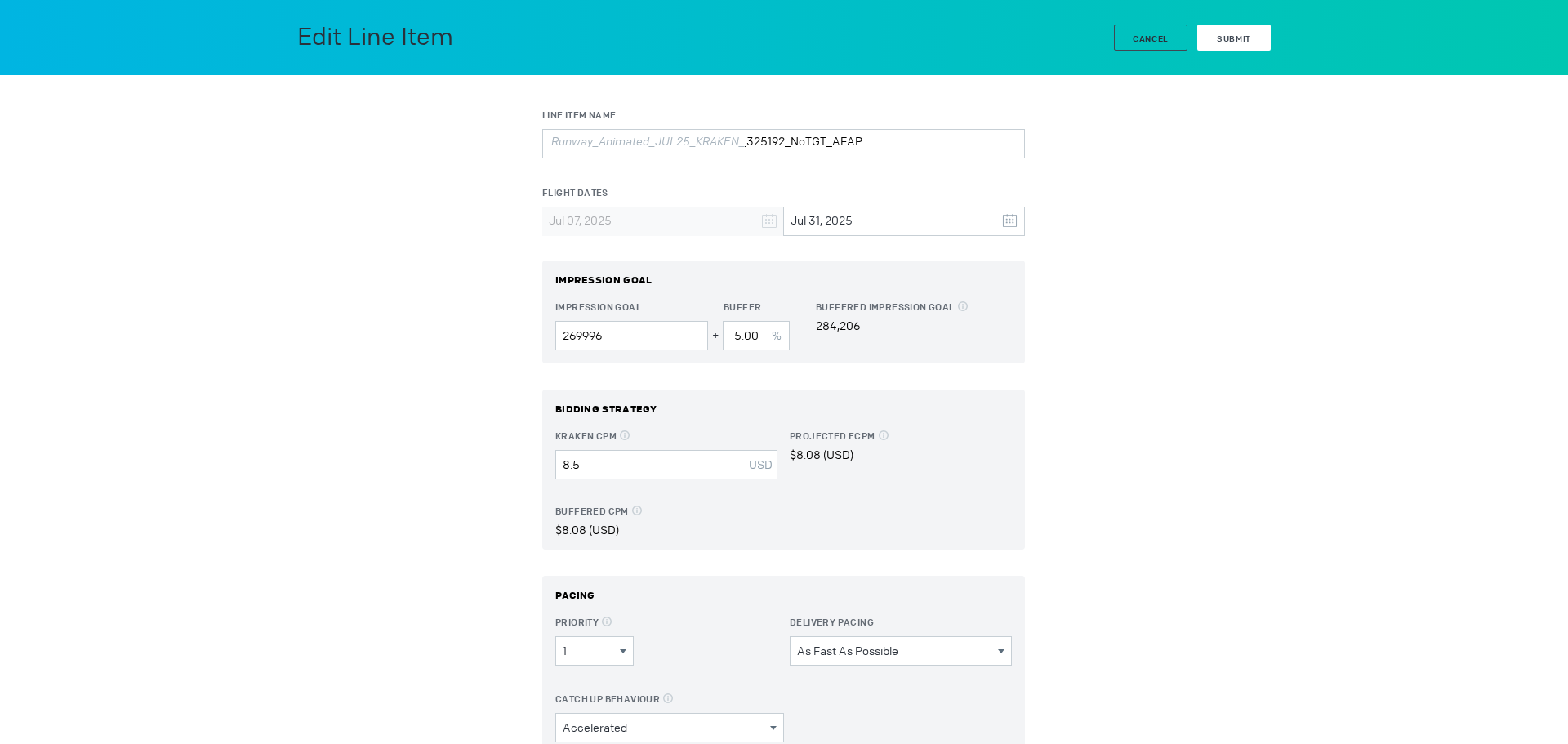 click on "Submit" at bounding box center [1234, 38] 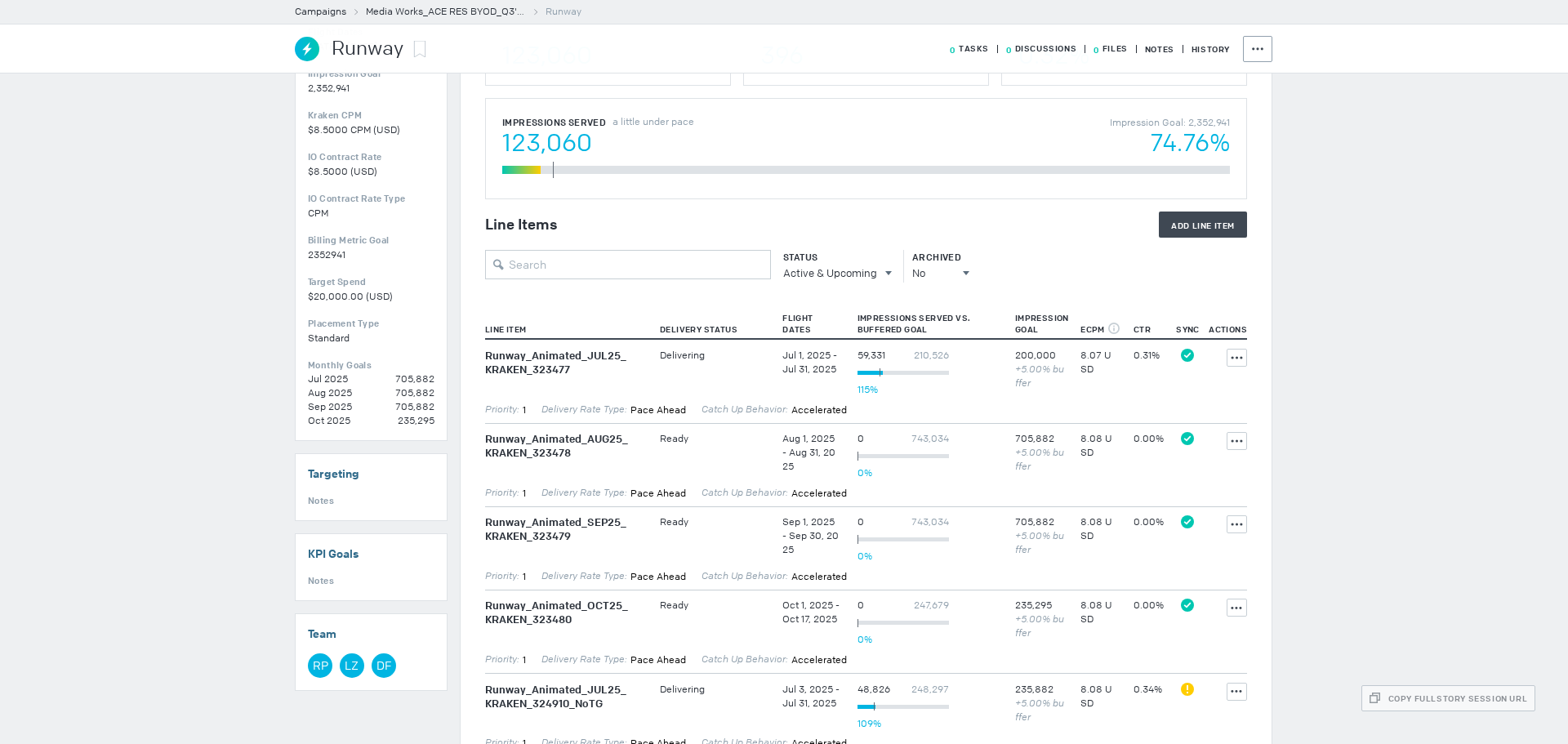 scroll, scrollTop: 0, scrollLeft: 0, axis: both 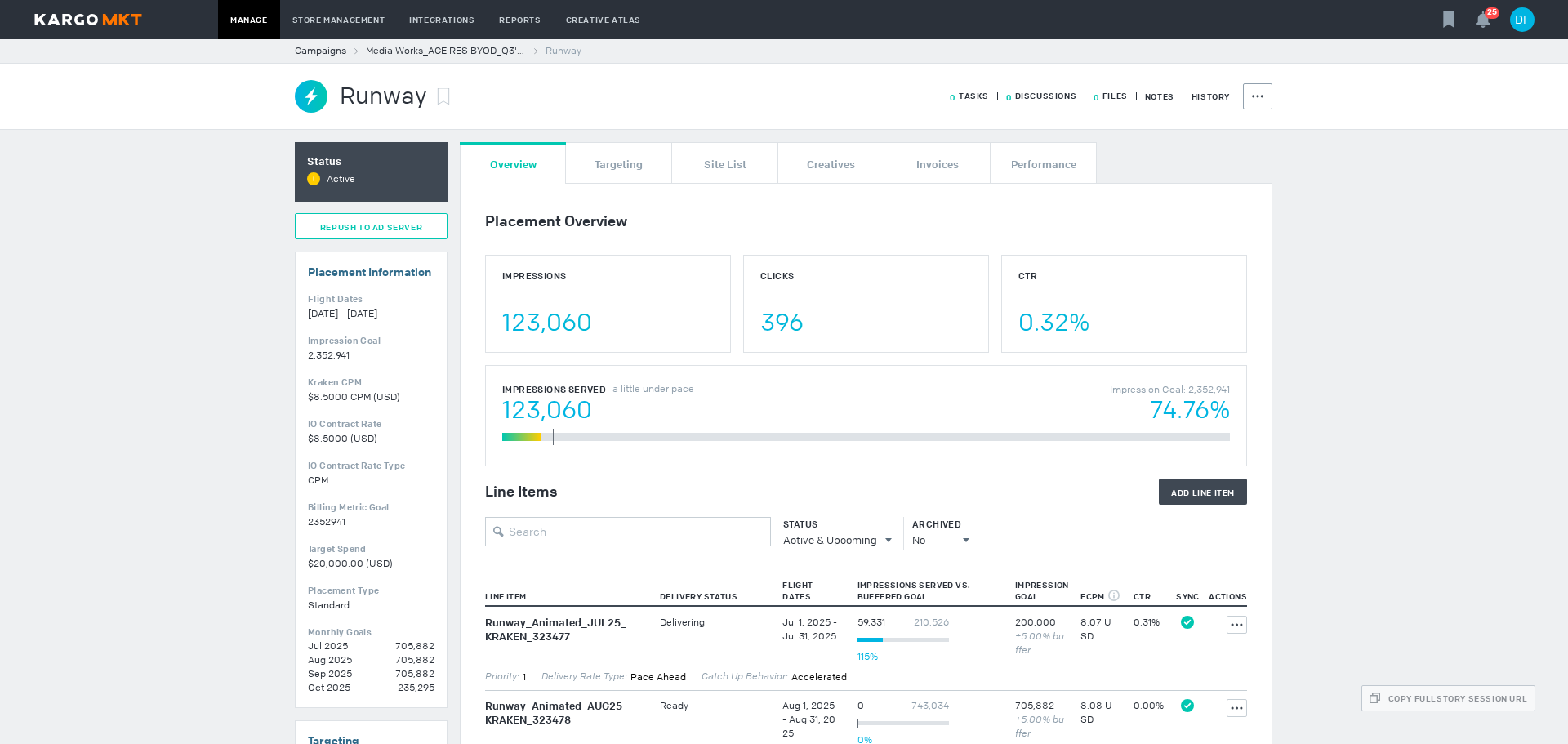 click on "Repush To Ad Server" at bounding box center [371, 226] 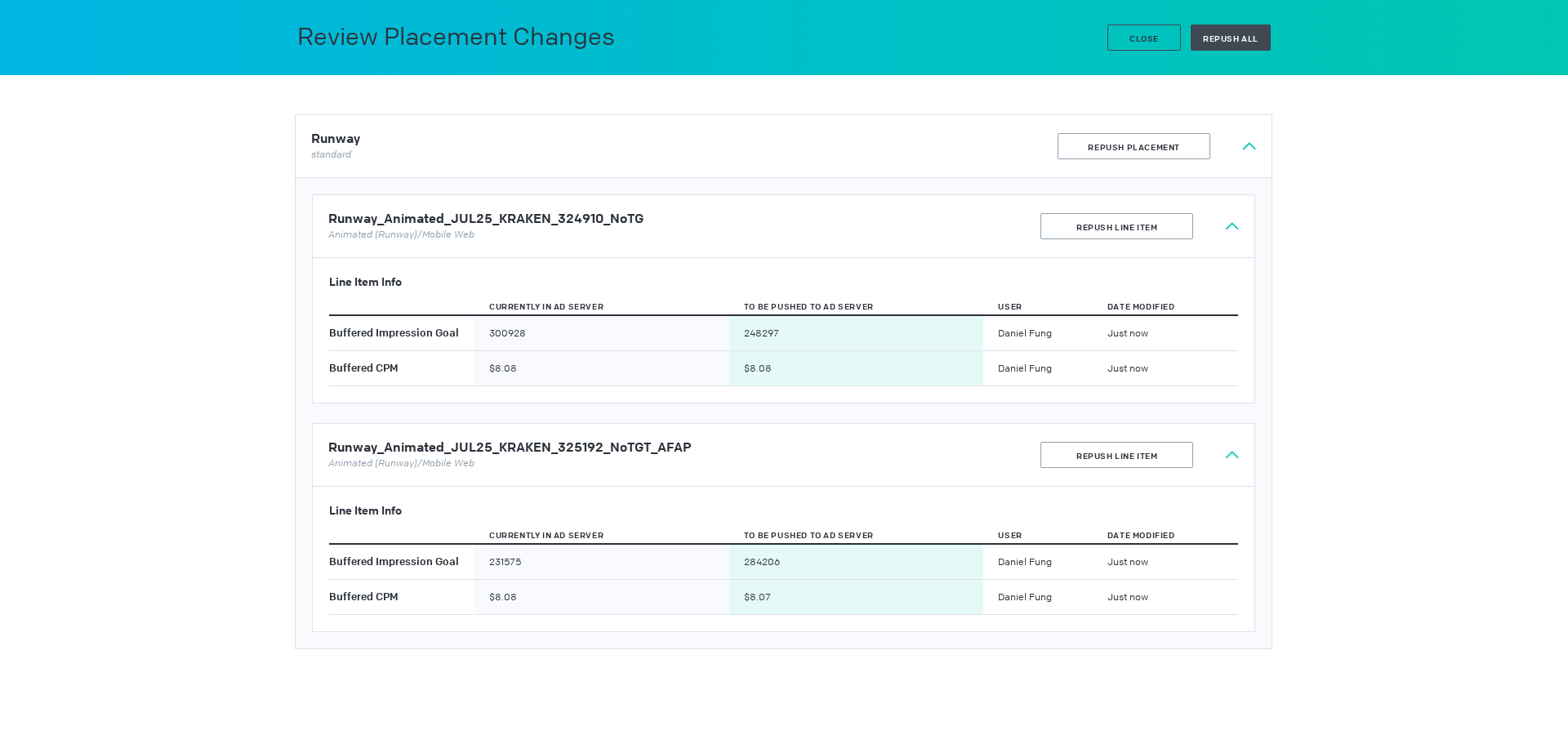 click on "Runway standard Repush Placement" at bounding box center [783, 146] 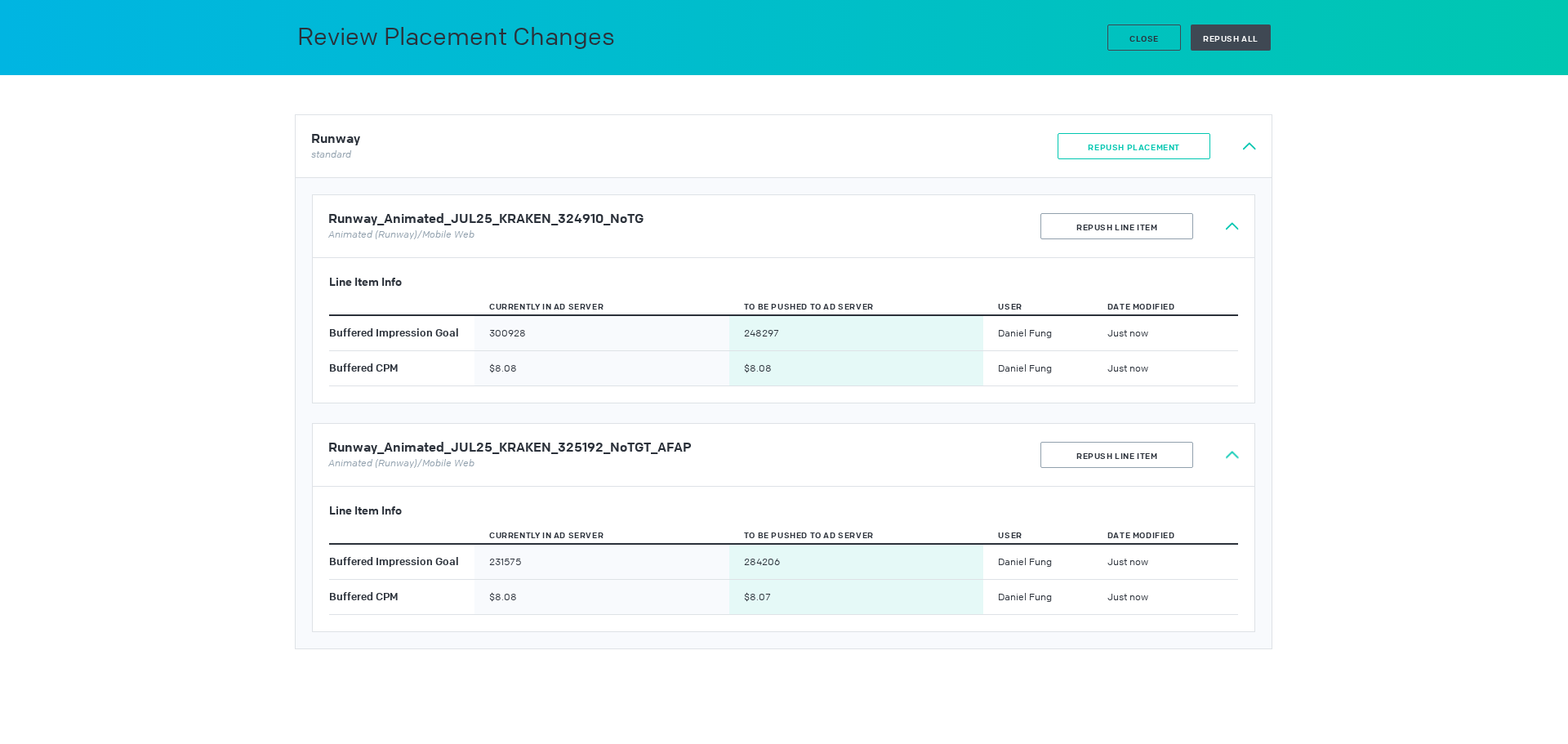 click on "Repush Placement" at bounding box center (1134, 146) 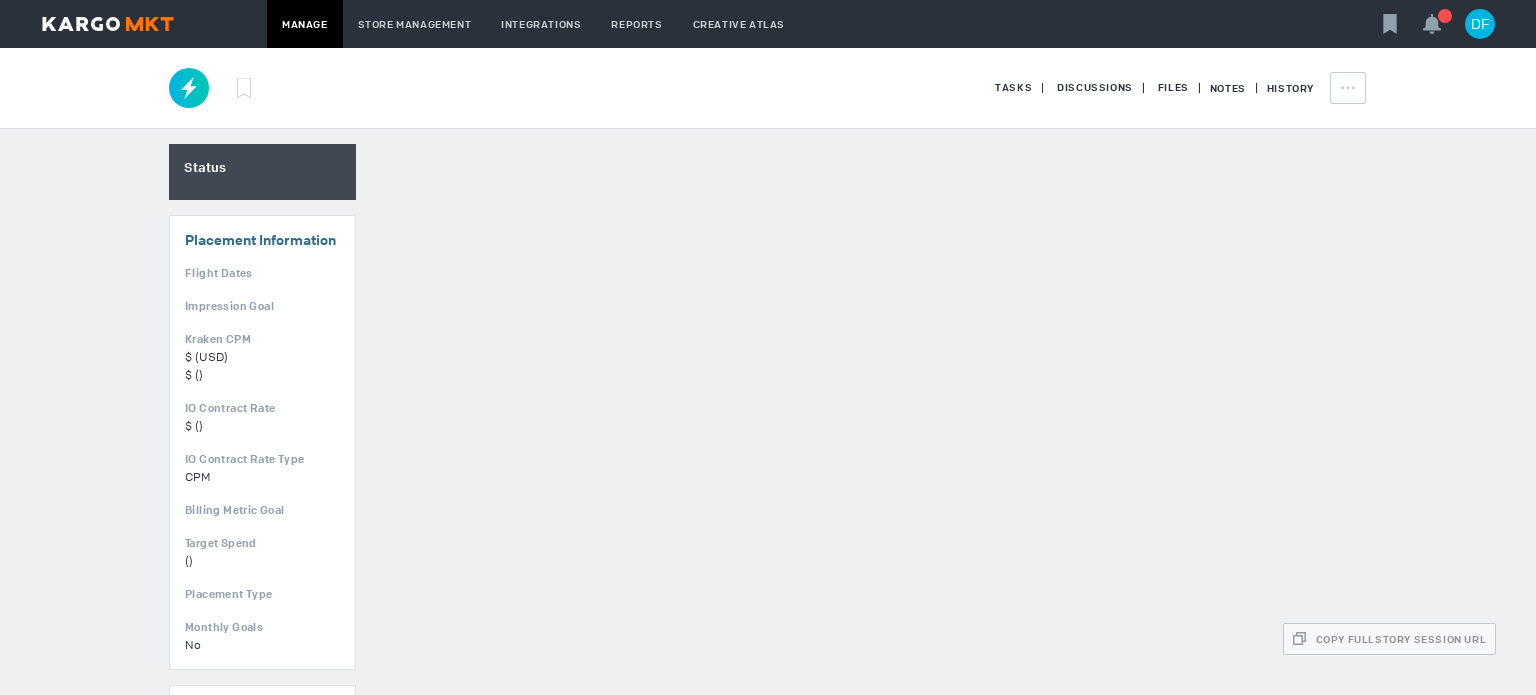 scroll, scrollTop: 0, scrollLeft: 0, axis: both 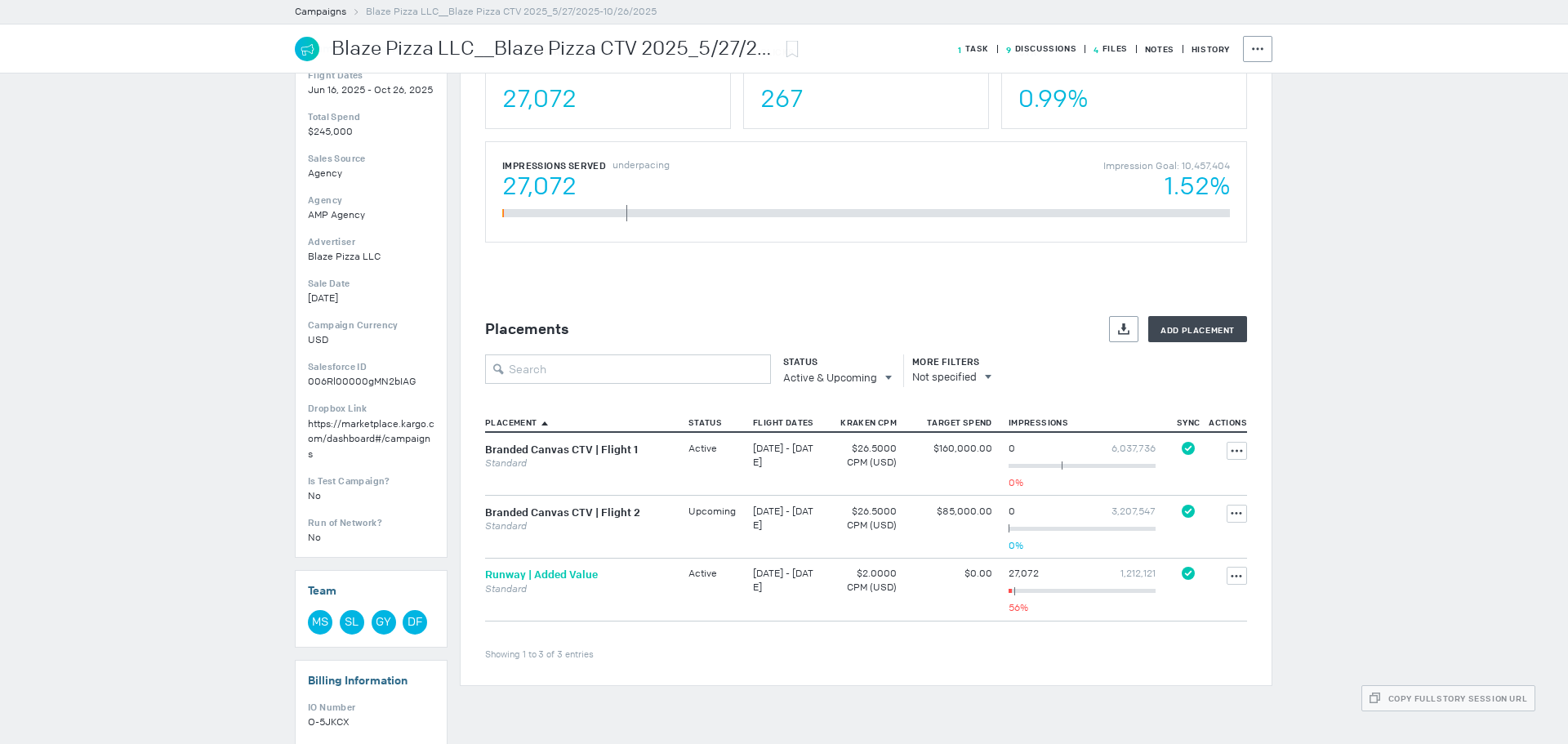click on "Runway | Added Value" at bounding box center (541, 575) 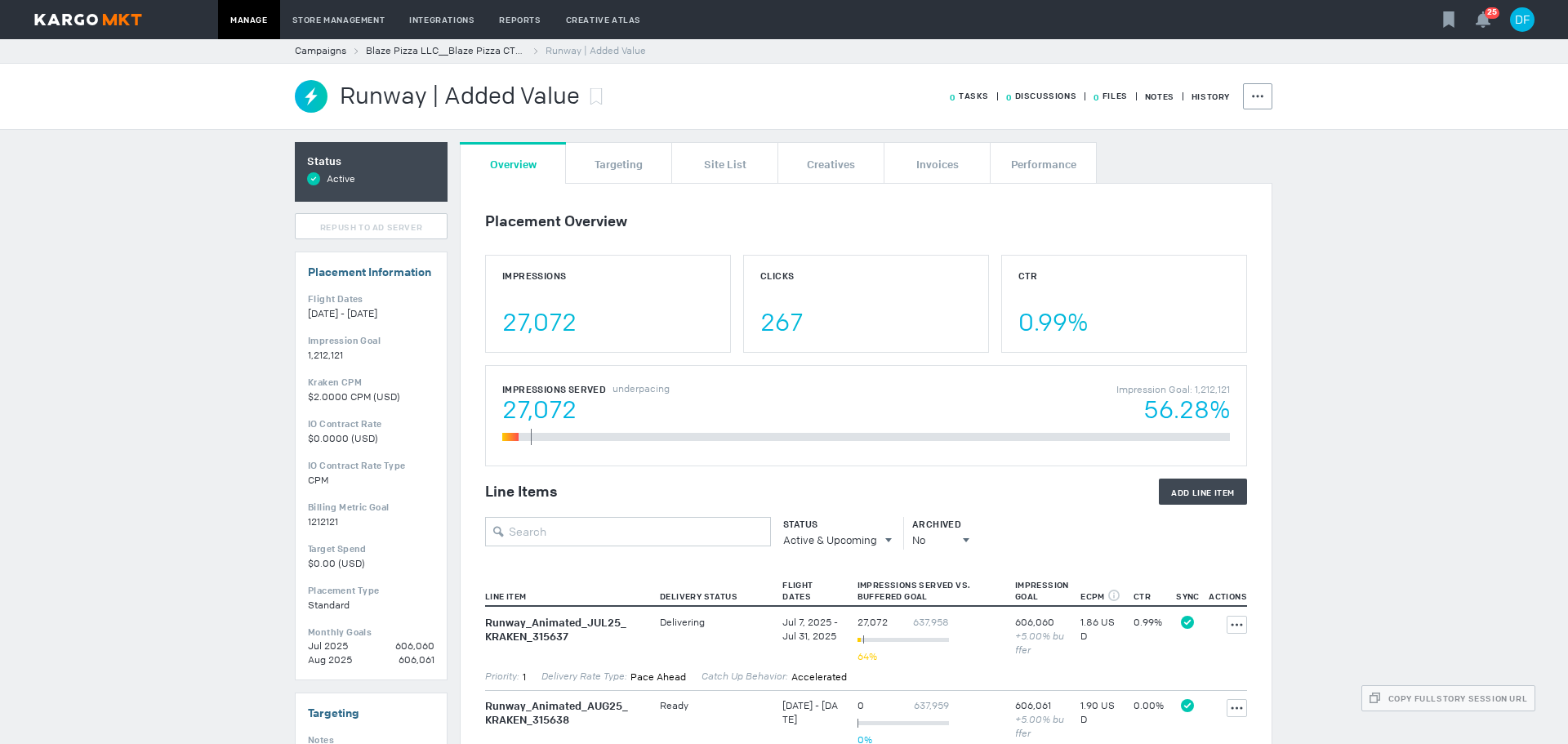 scroll, scrollTop: 206, scrollLeft: 0, axis: vertical 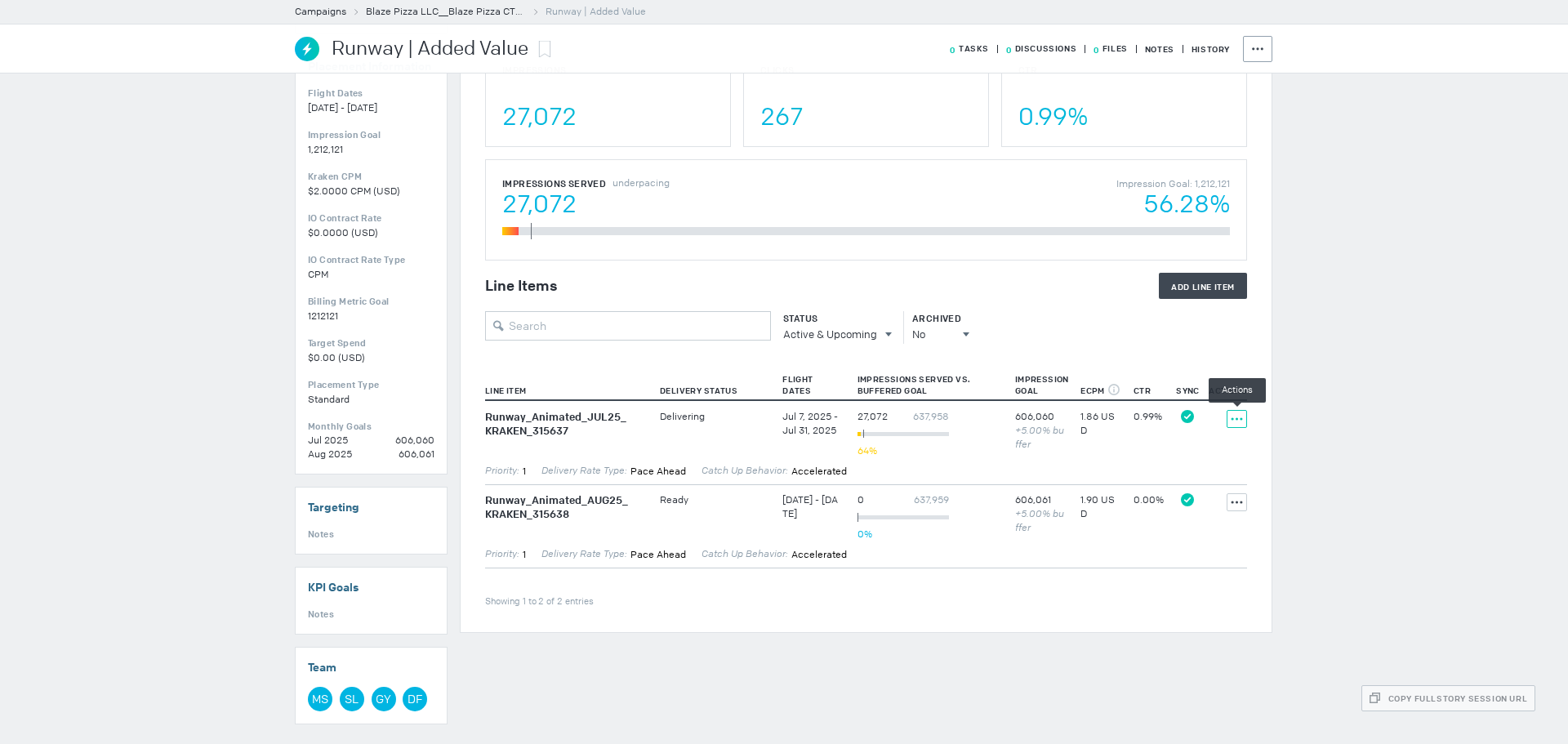 click at bounding box center [1236, 419] 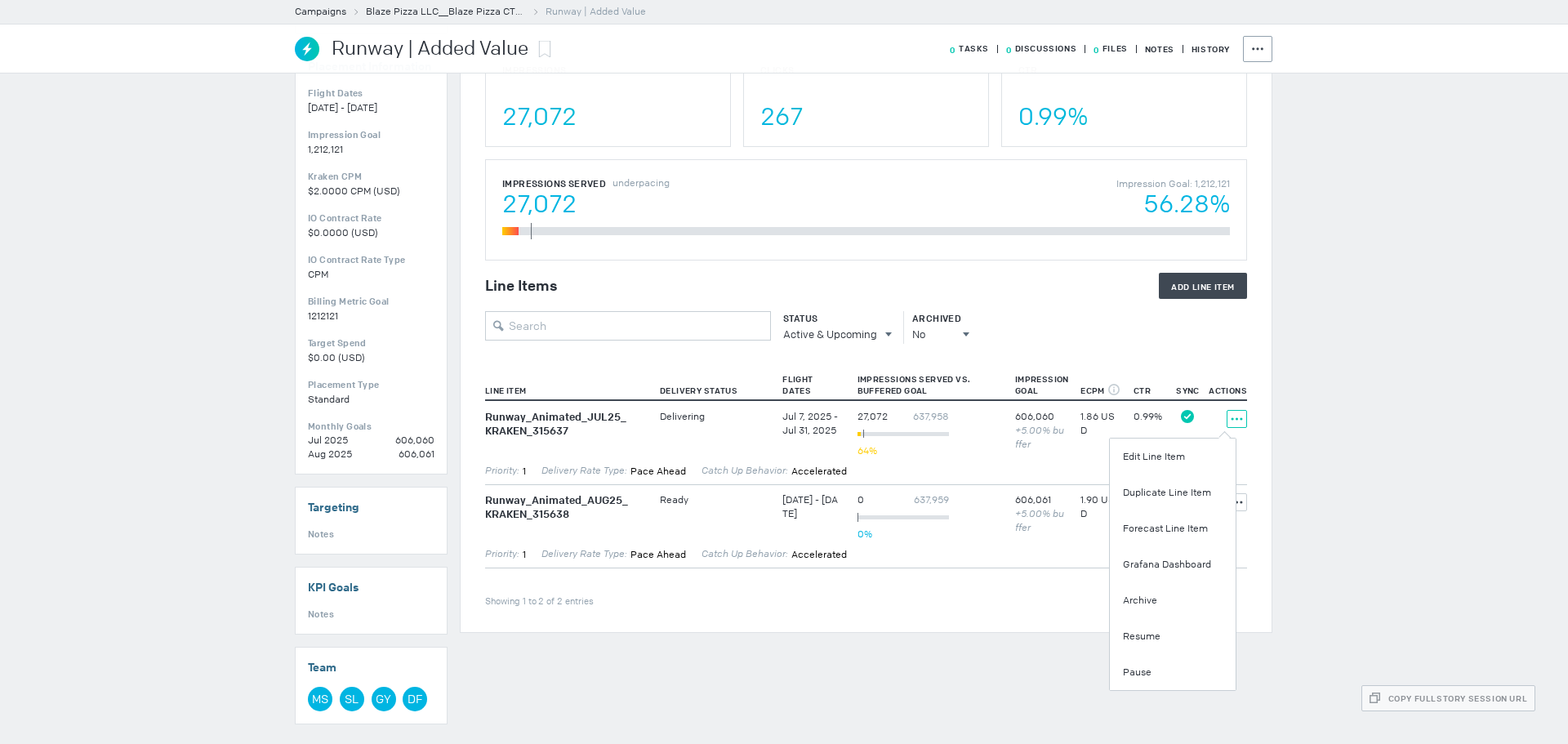 click on "Campaigns Blaze Pizza LLC__Blaze Pizza CTV 2025_[DATE]-[DATE] Runway | Added Value Runway | Added Value 0 Tasks 0 Discussions 0 Files Notes History   Actions Campaigns Blaze Pizza LLC__Blaze Pizza CTV 2025_[DATE]-[DATE] Runway | Added Value Runway | Added Value 0 Tasks 0 Discussions 0 Files Notes History   Actions Status Synced All line items are synced with the Ad Server Active Repush To Ad Server Placement Information Edit Flight Dates [DATE] - [DATE] Impression Goal 1,212,121  Kraken CPM $2.0000 CPM (USD) % Viewability CPM Equivalent $2.00 CPM IO Contract Rate $0.0000 (USD) IO Contract Rate Type CPM Billing Metric Goal 1212121 Target Spend $0.00 (USD) Placement Type Standard Monthly Goals Jul 2025 606,060 Aug 2025 606,061 Targeting Edit Notes KPI Goals Edit Notes Team Edit MS   [FIRST] [LAST]  SL   [FIRST] [LAST]  GY   [FIRST] [LAST]  DF   0 line items failed to push Line Item Error This Placement has 0 issues Please review and resolve them as soon as possible Overview 267" at bounding box center [784, 185] 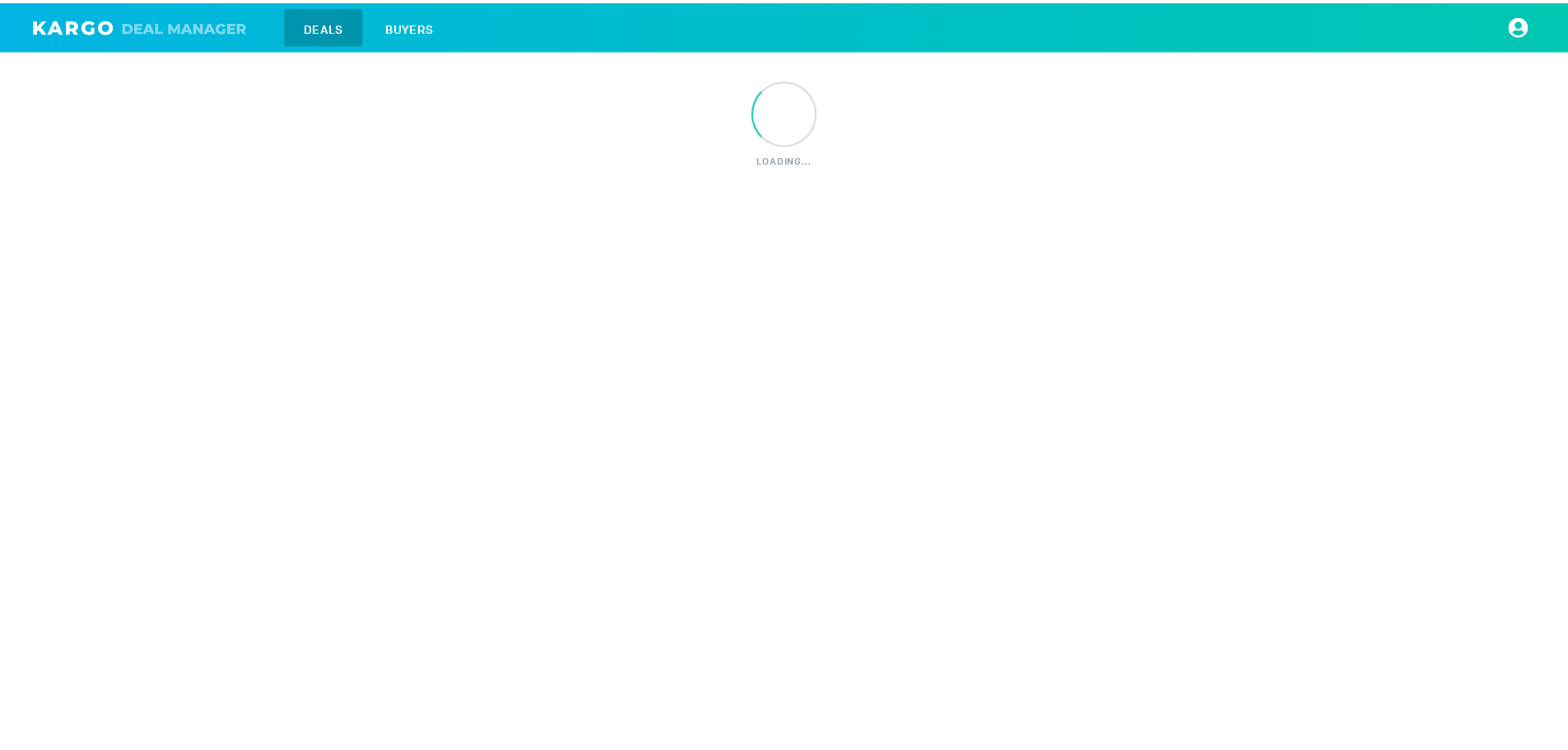 scroll, scrollTop: 0, scrollLeft: 0, axis: both 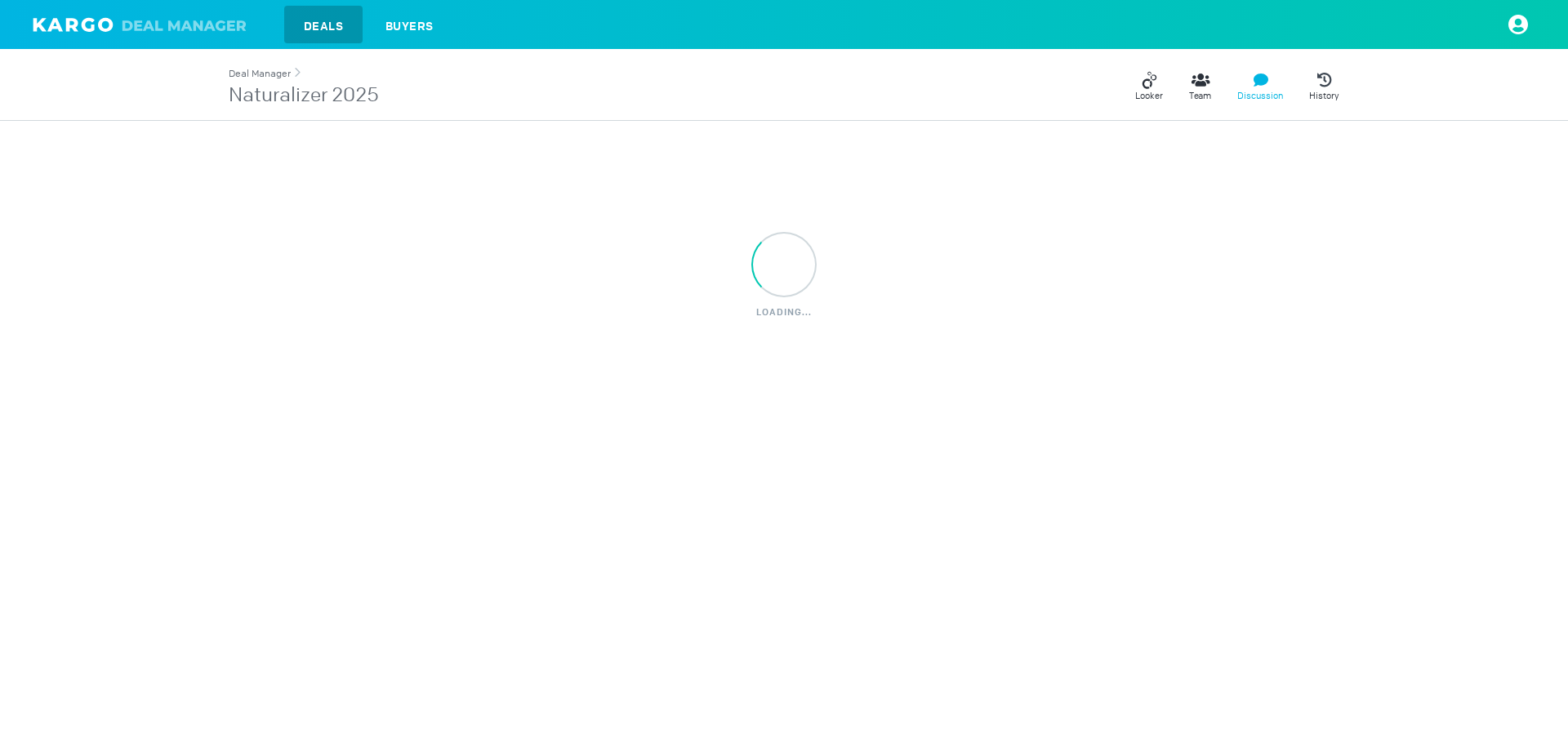 click on "Deal Manager" at bounding box center (260, 74) 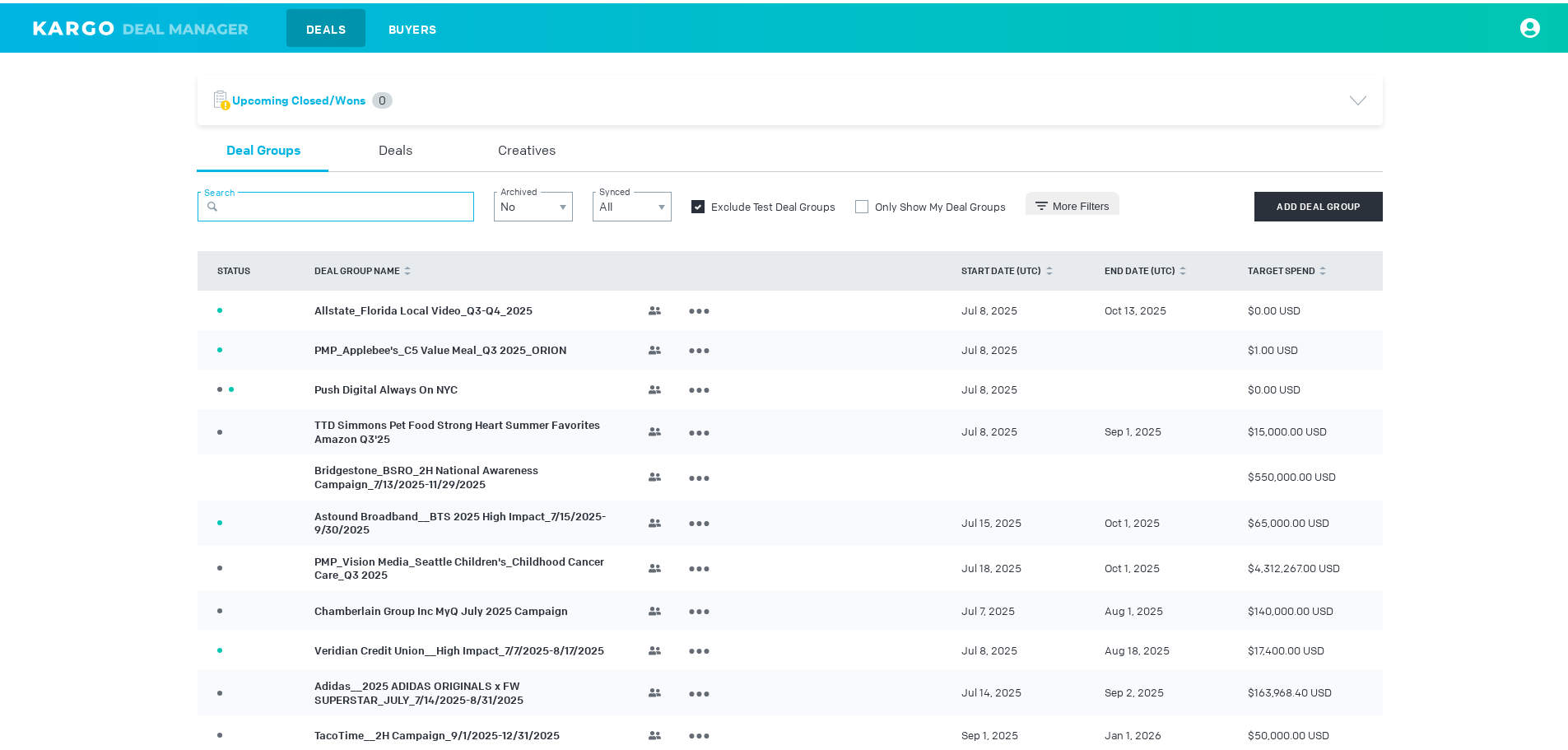 click at bounding box center (336, 203) 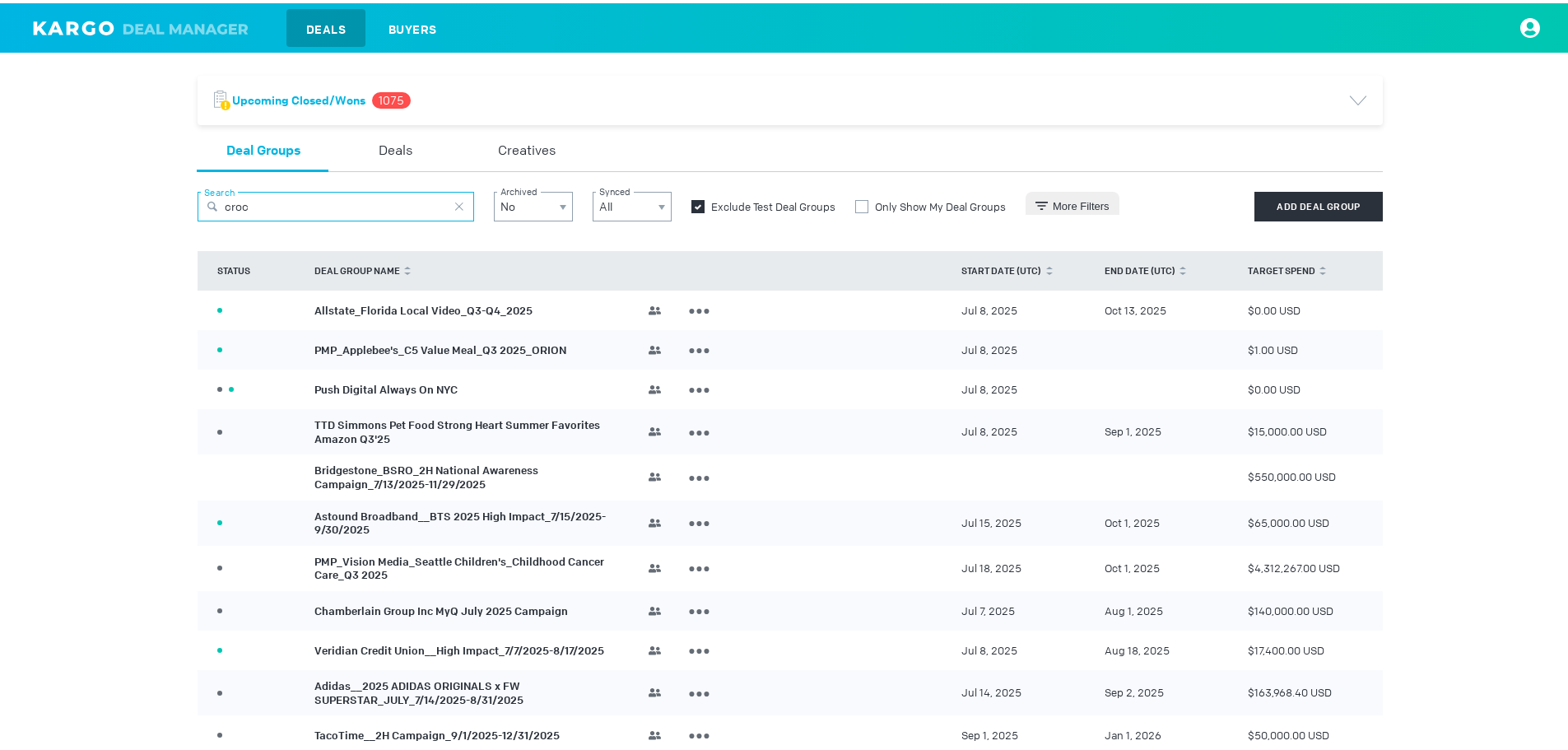 type on "croc" 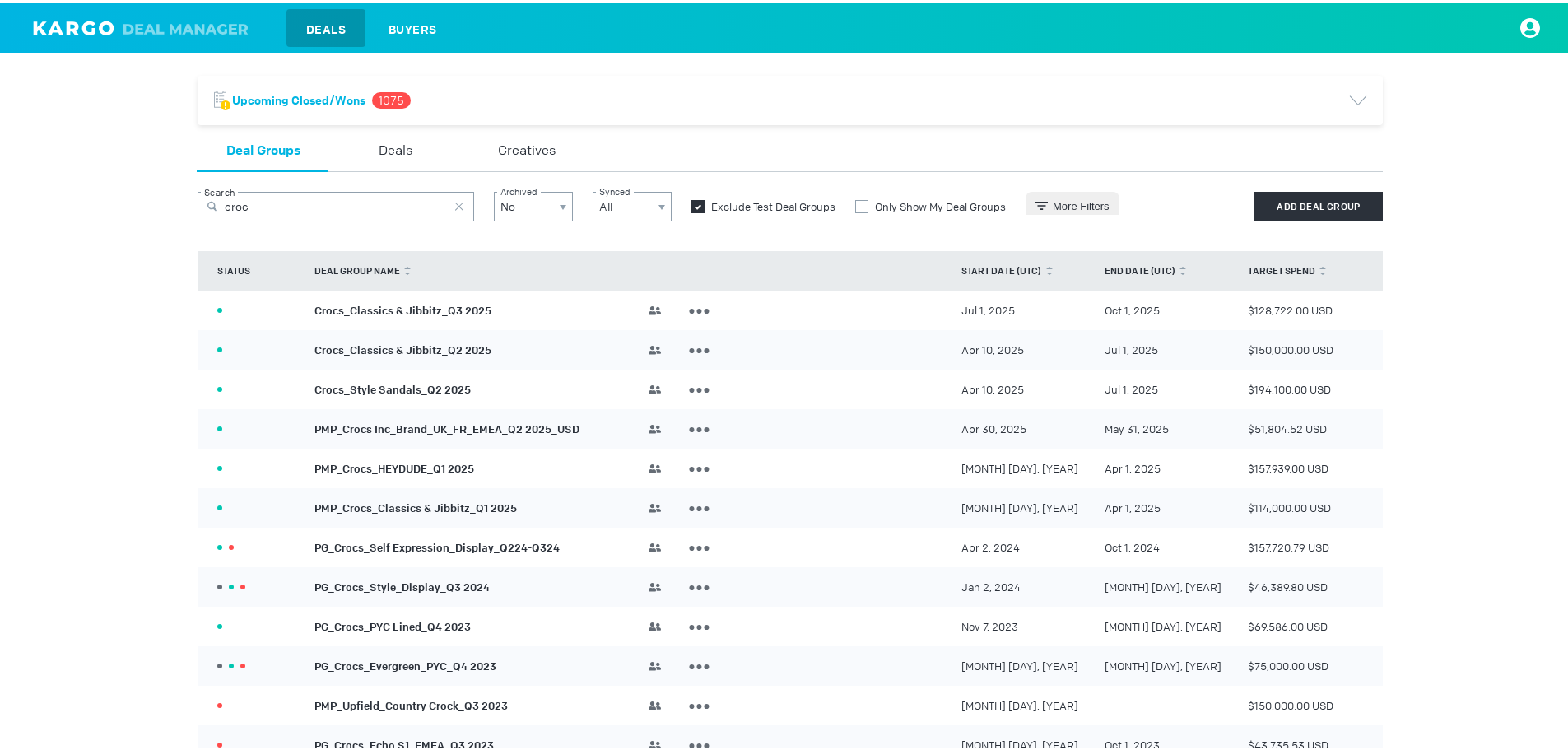 click on "Crocs_Style Sandals_Q2 2025" at bounding box center (393, 385) 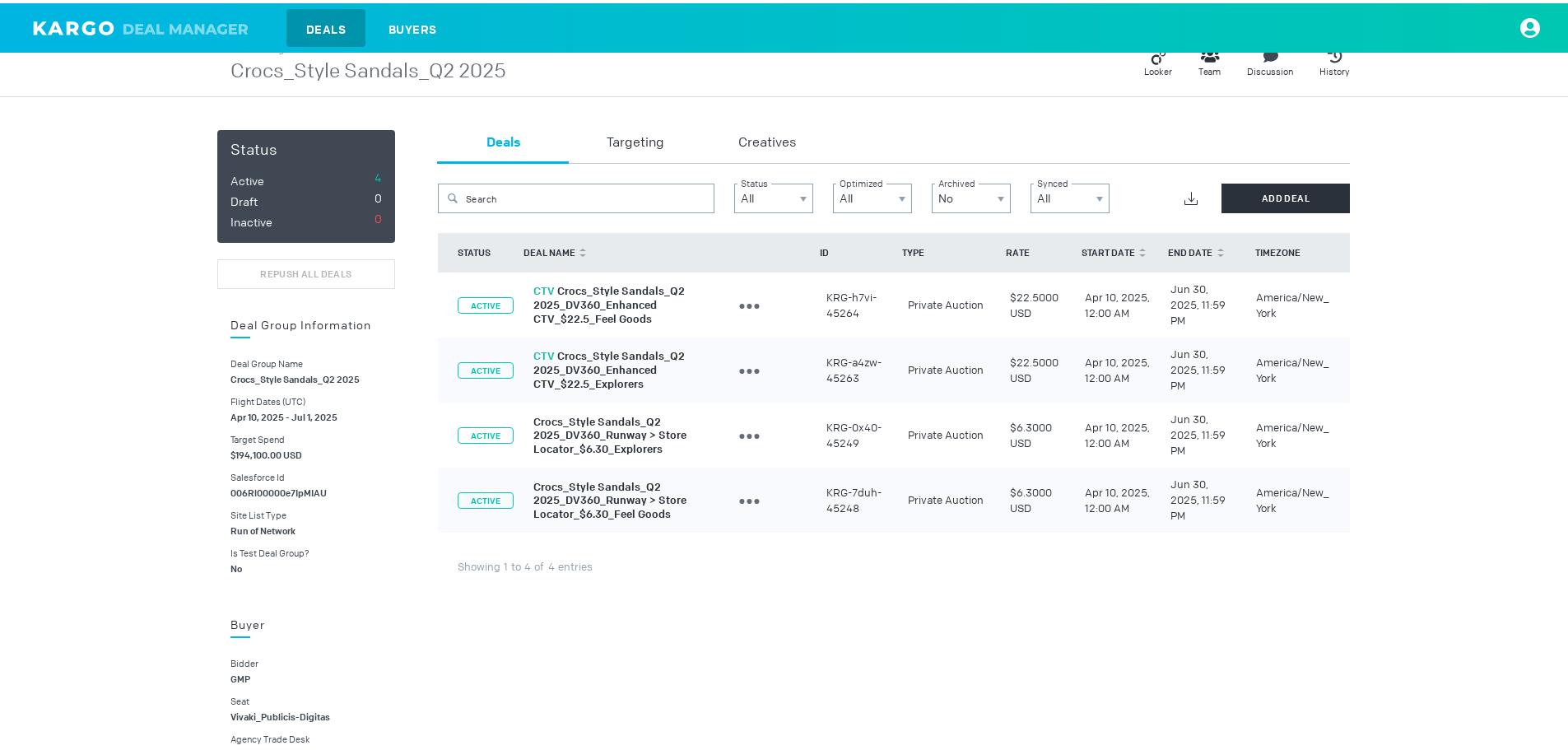 scroll, scrollTop: 0, scrollLeft: 0, axis: both 